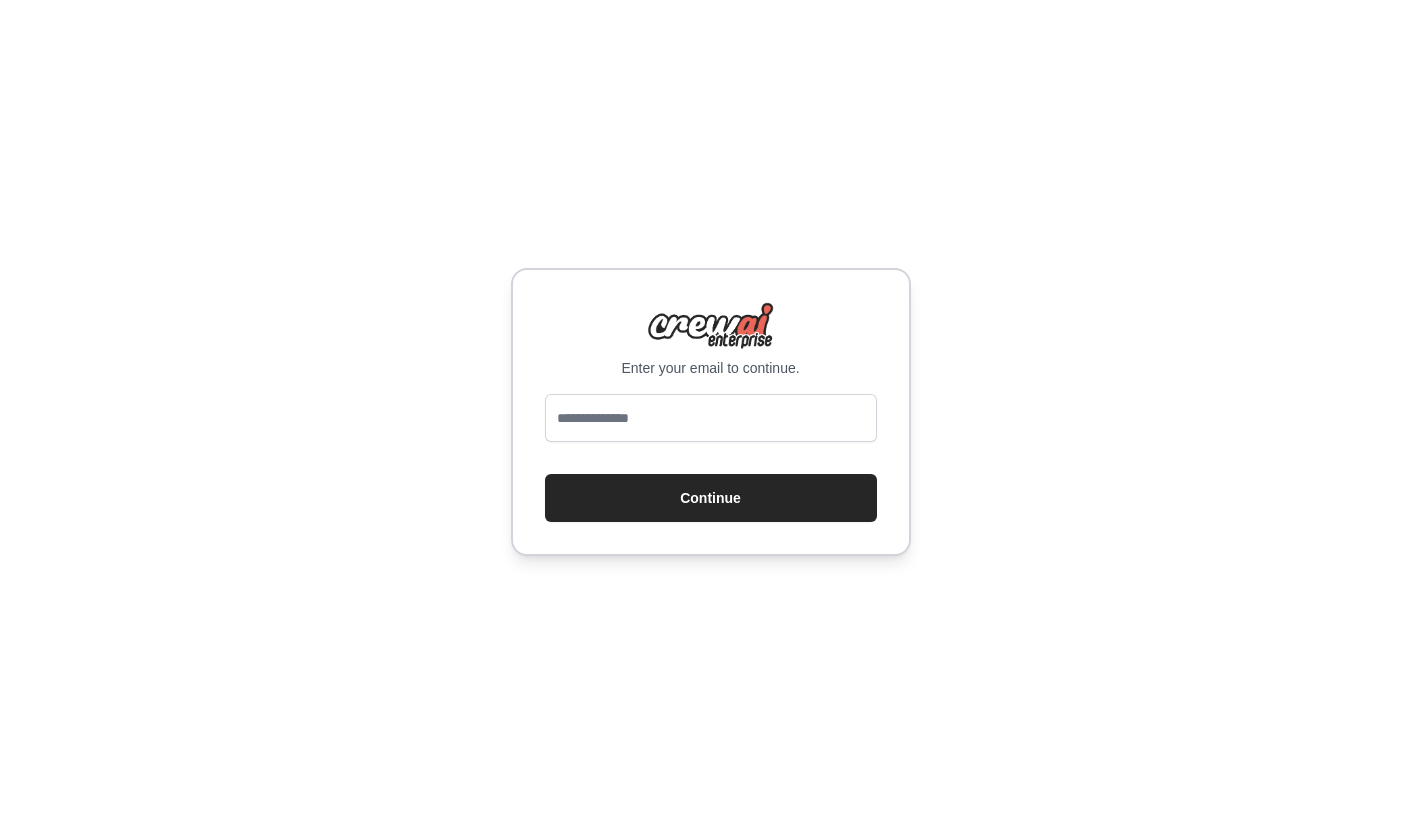 scroll, scrollTop: 0, scrollLeft: 0, axis: both 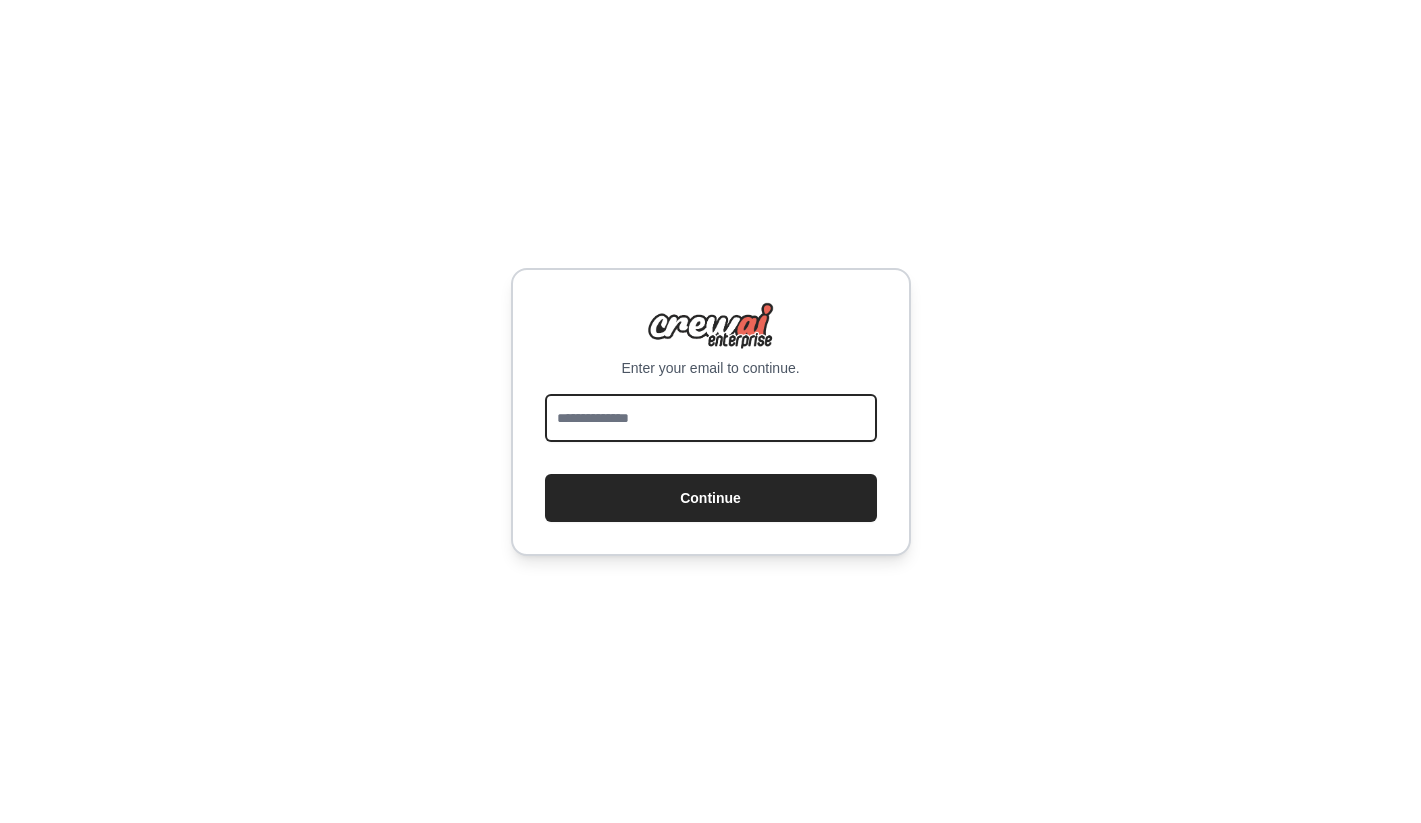 click at bounding box center (711, 418) 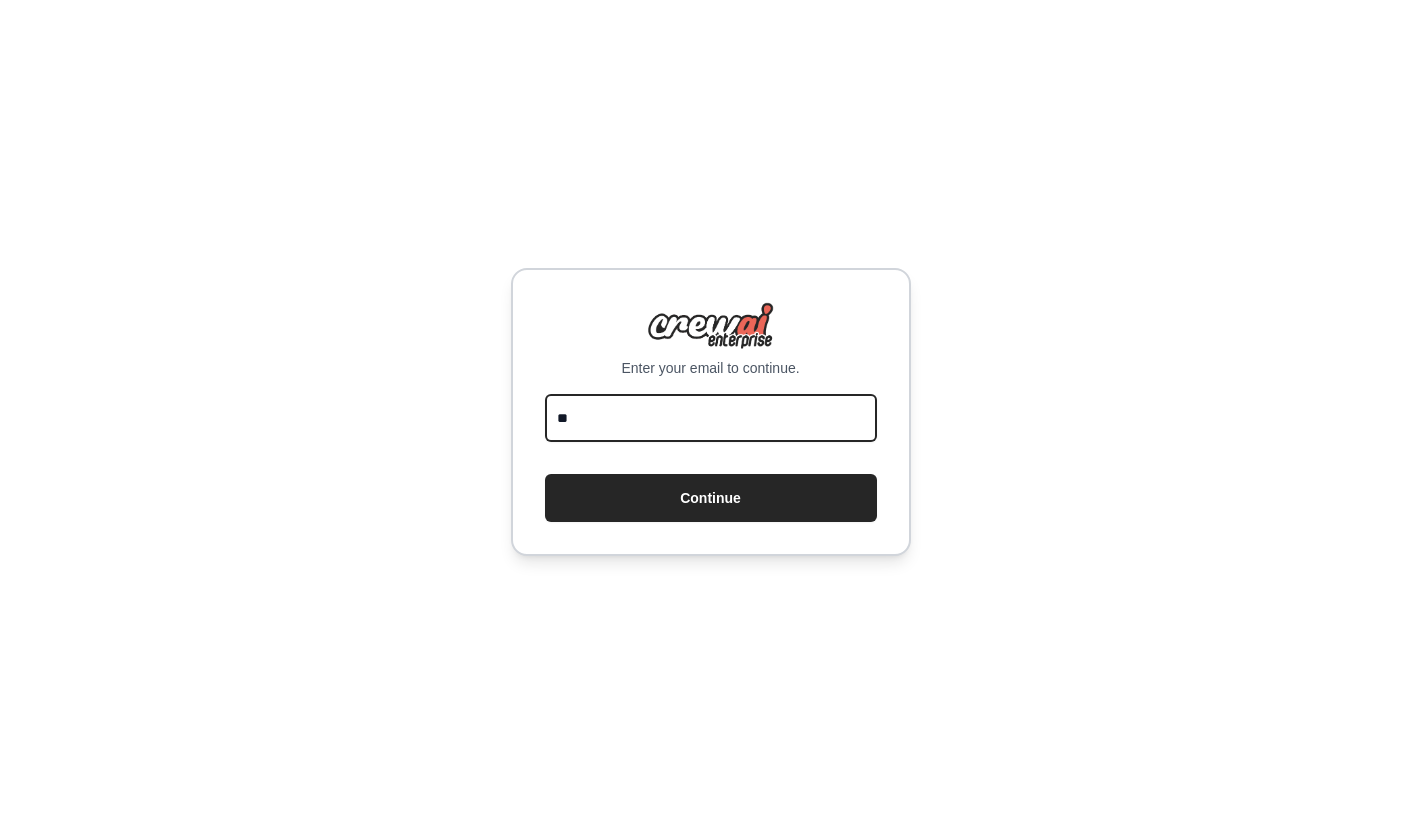 type on "**********" 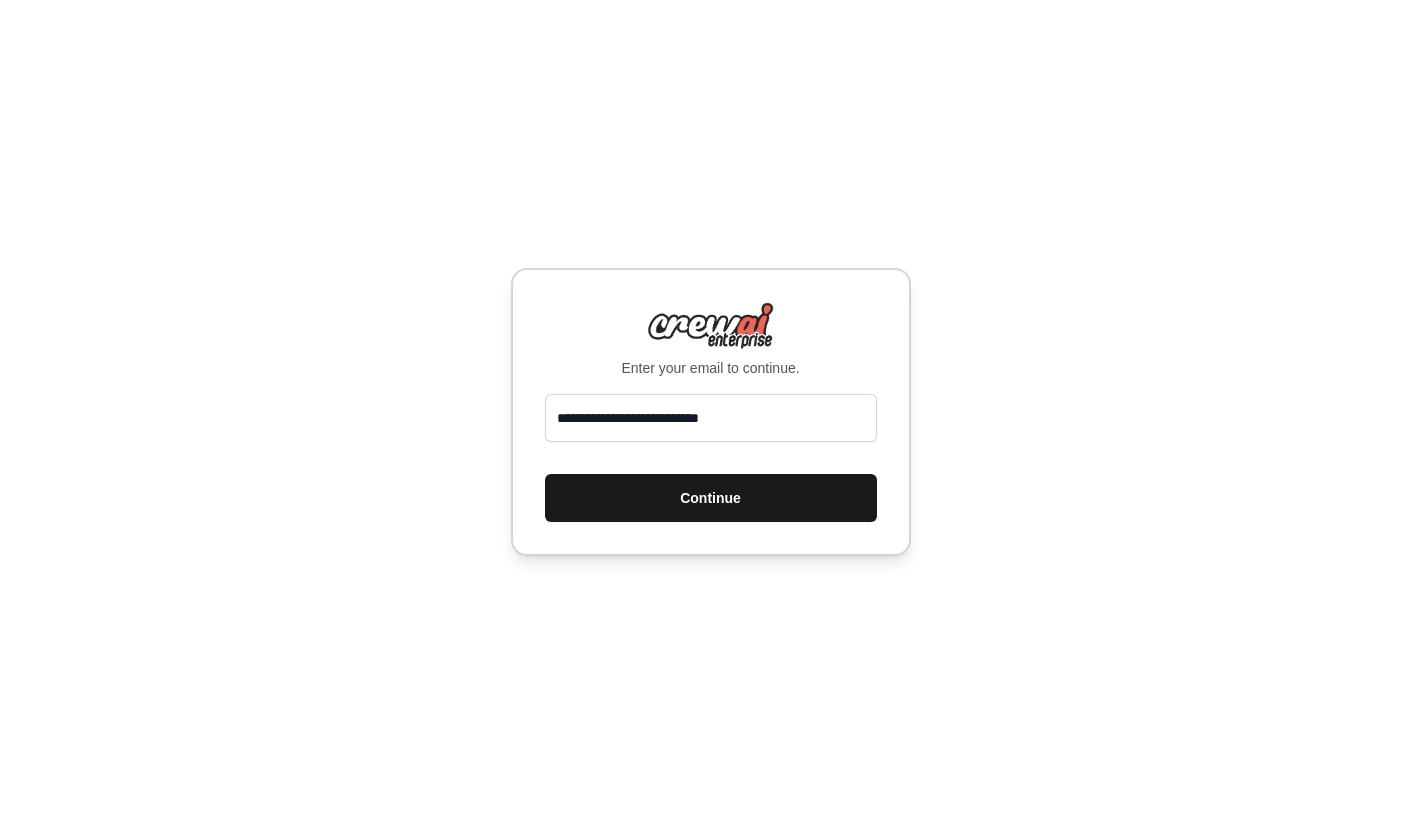 click on "Continue" at bounding box center [711, 498] 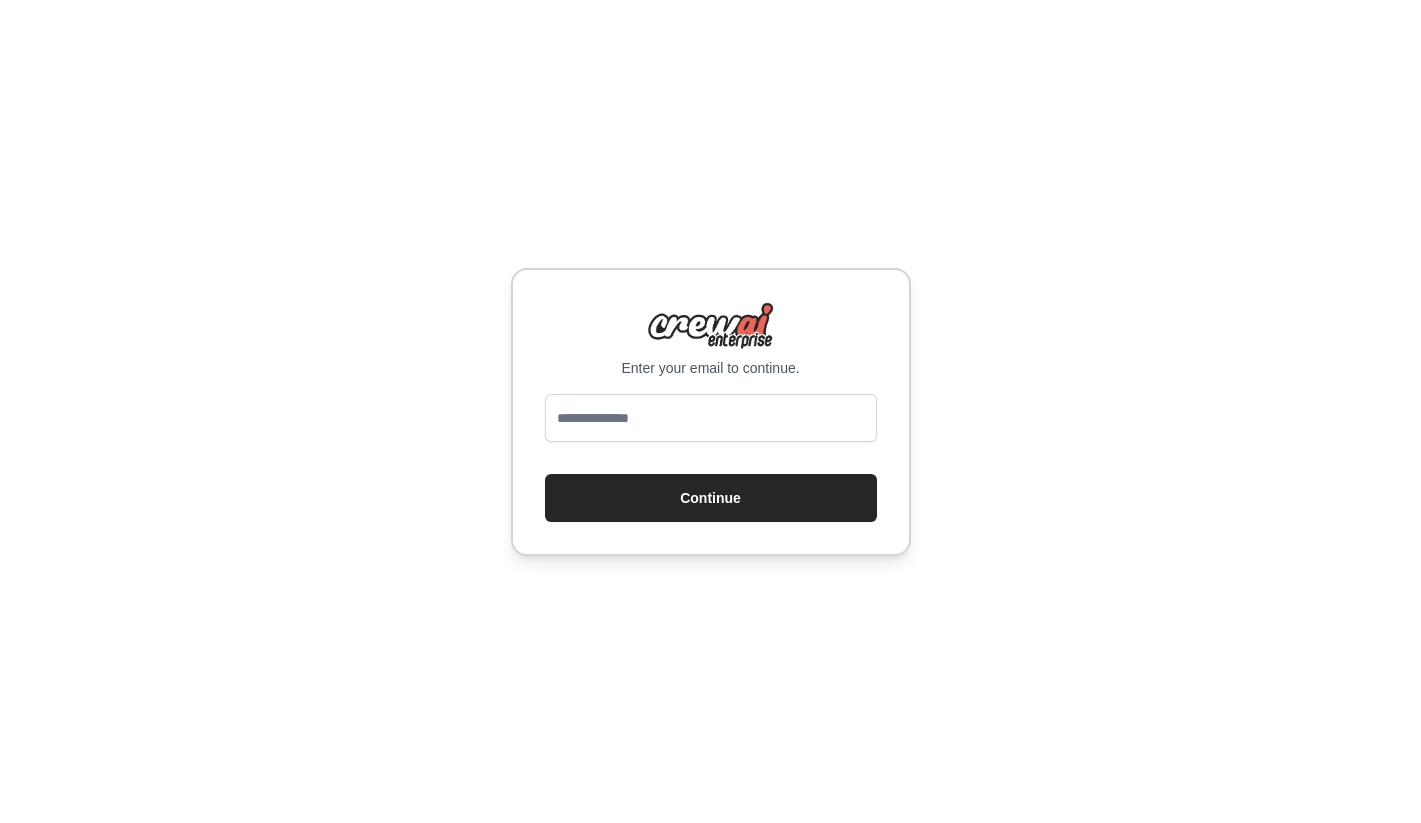 scroll, scrollTop: 0, scrollLeft: 0, axis: both 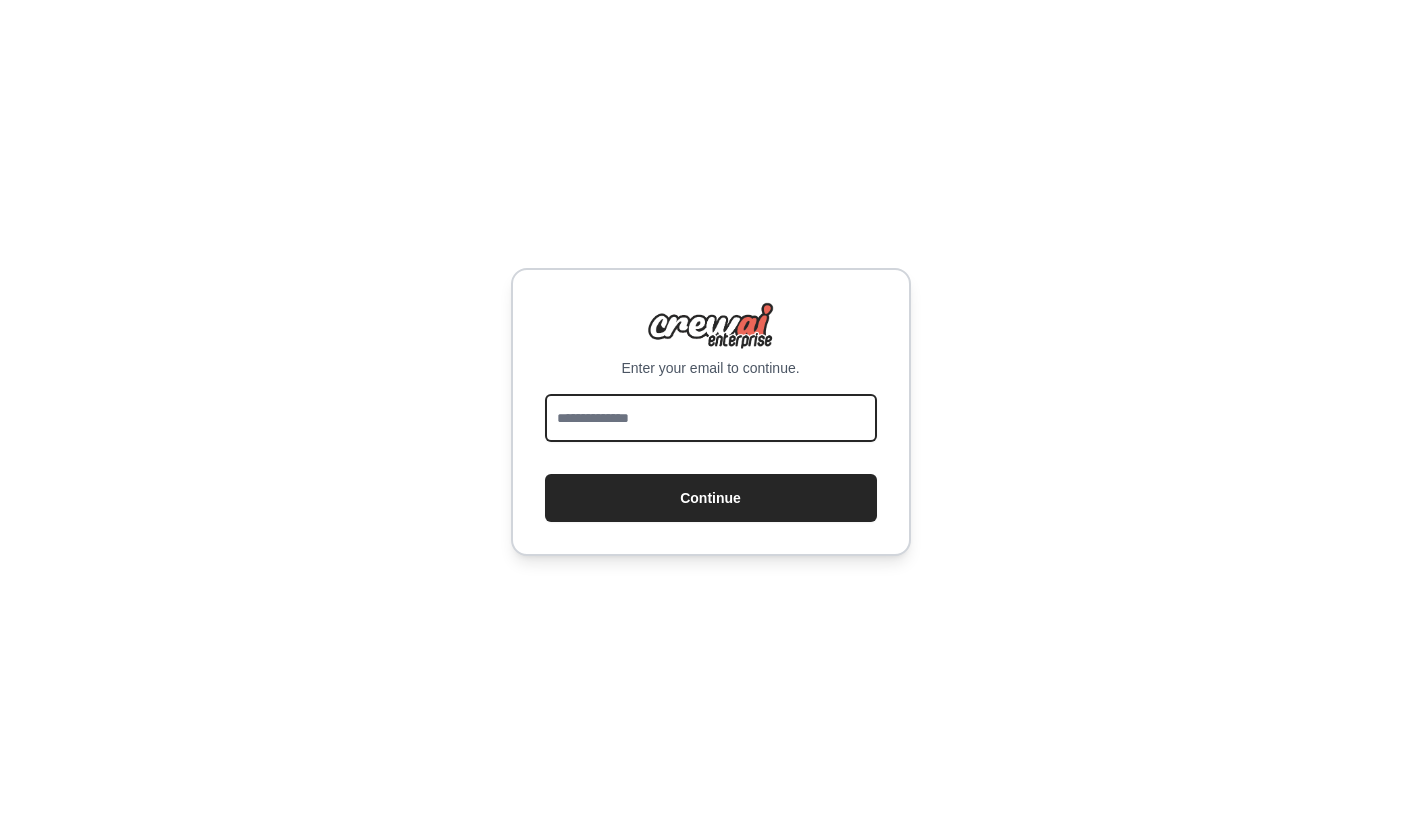 click at bounding box center [711, 418] 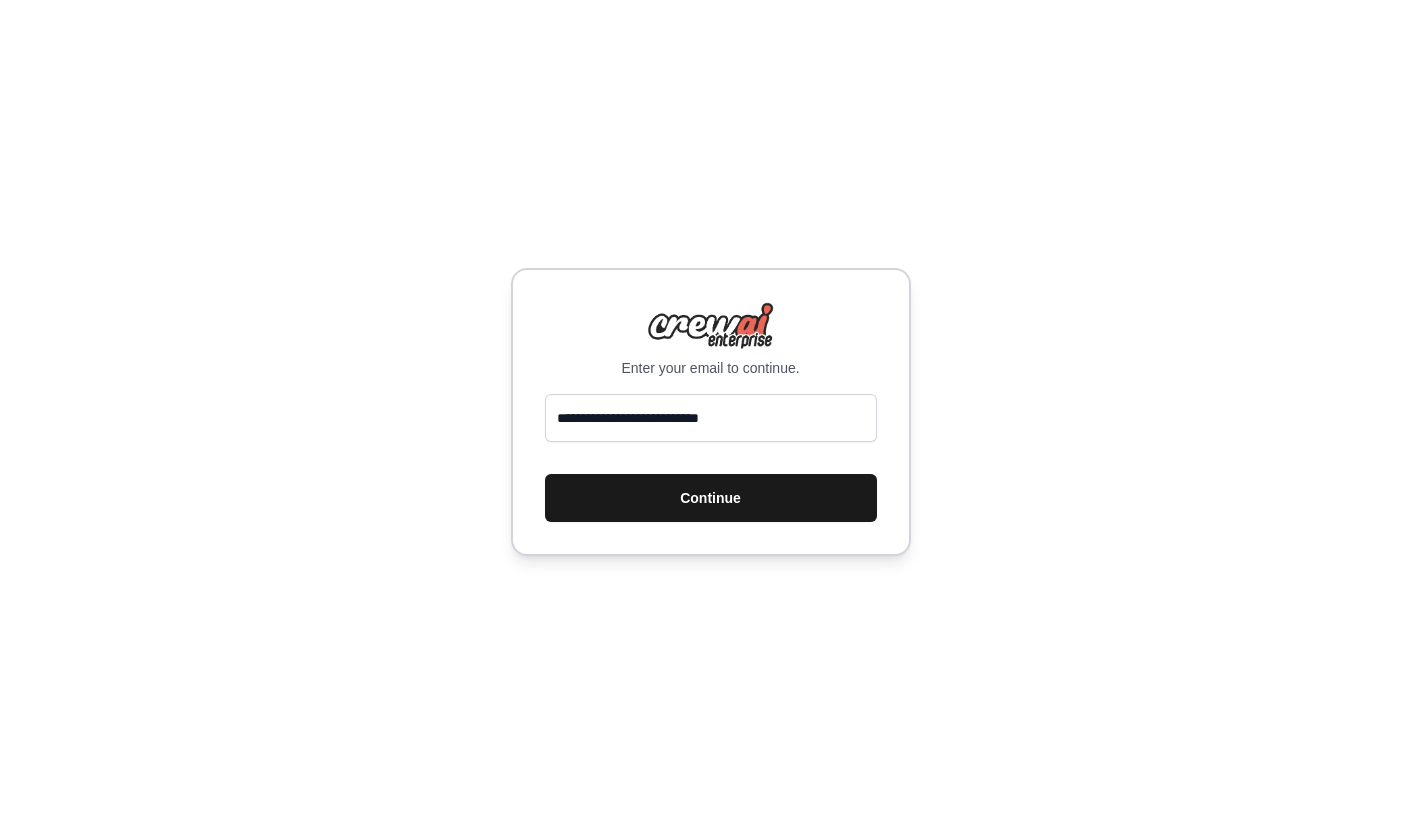 click on "Continue" at bounding box center (711, 498) 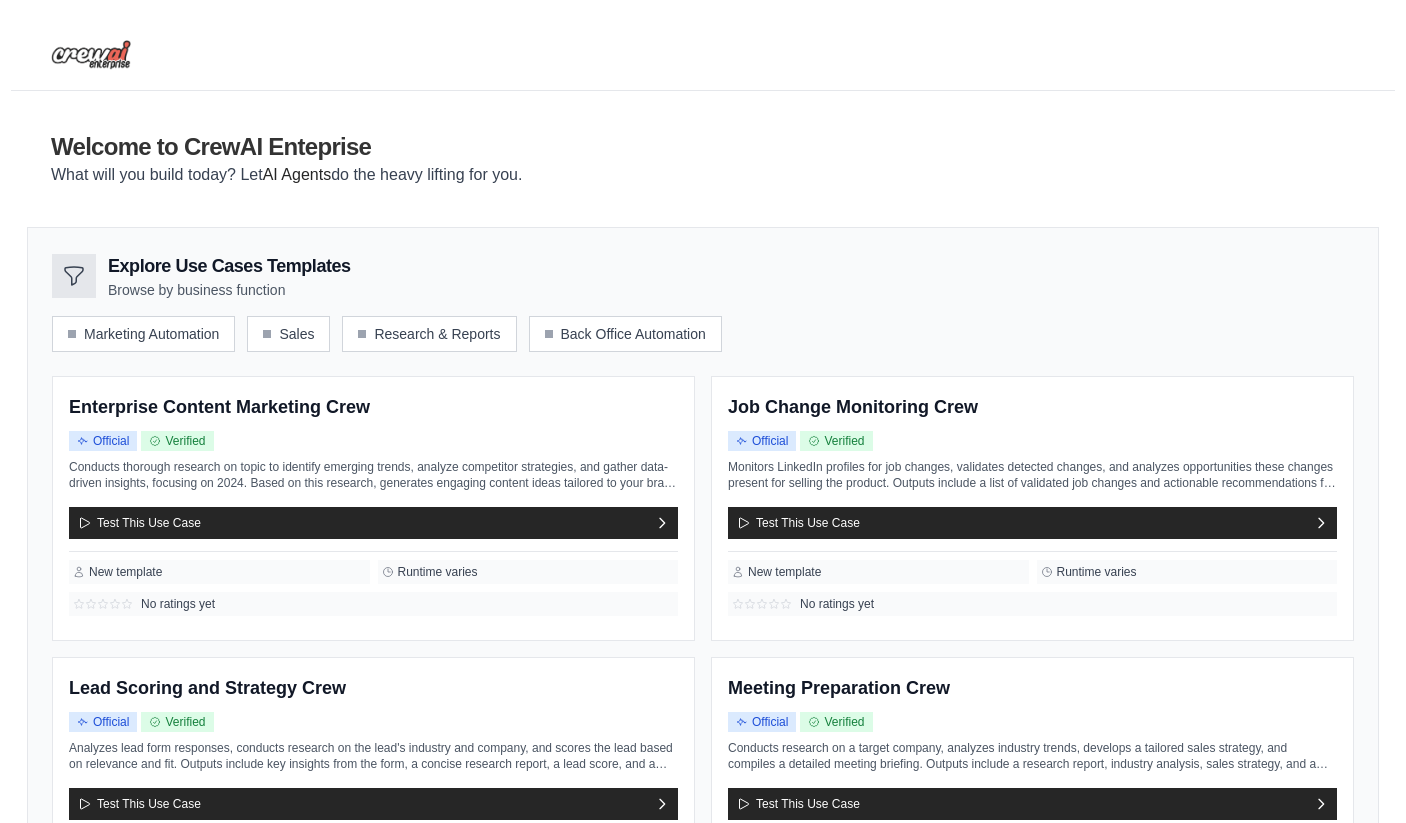 scroll, scrollTop: 0, scrollLeft: 0, axis: both 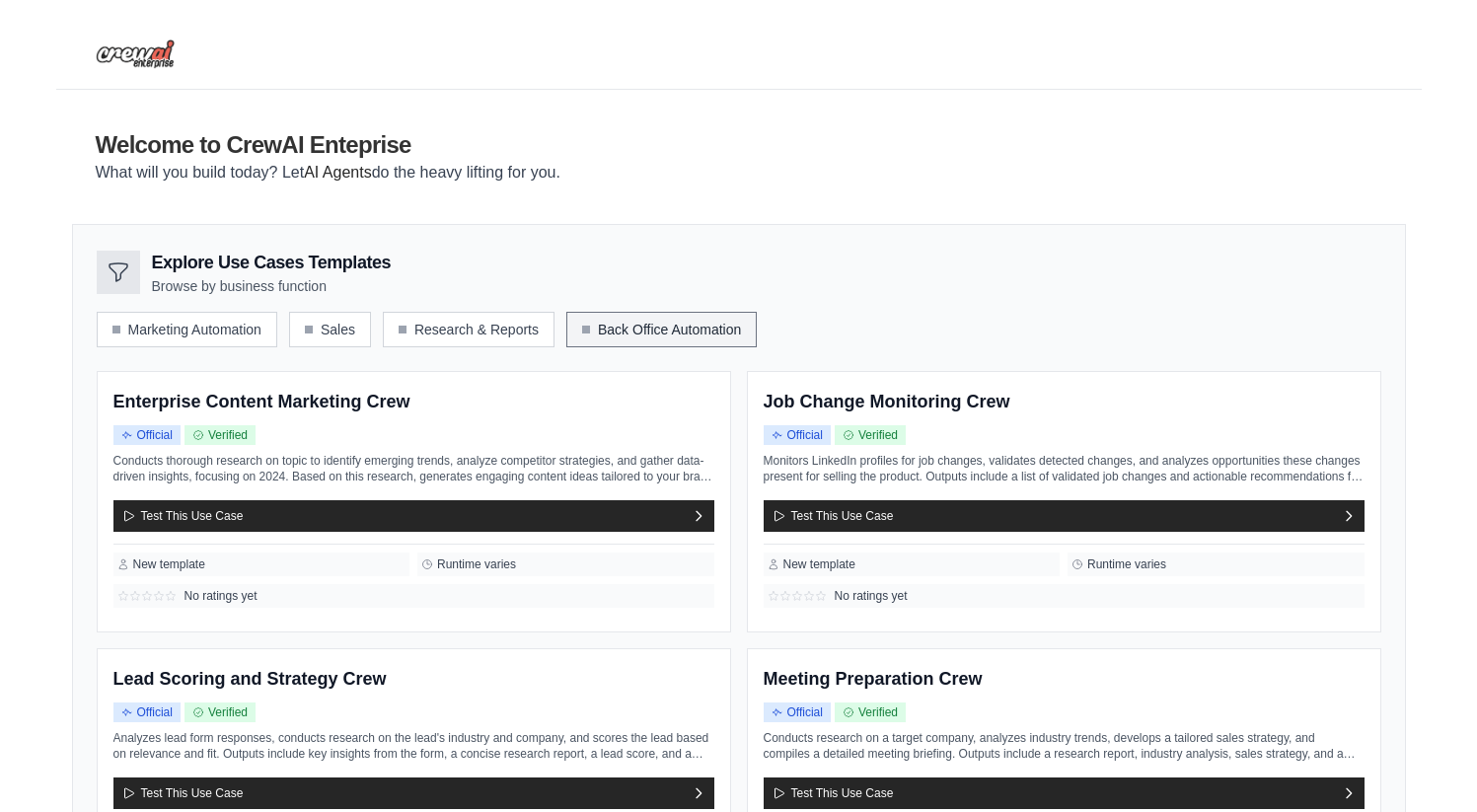 click on "Back Office Automation" at bounding box center (661, 330) 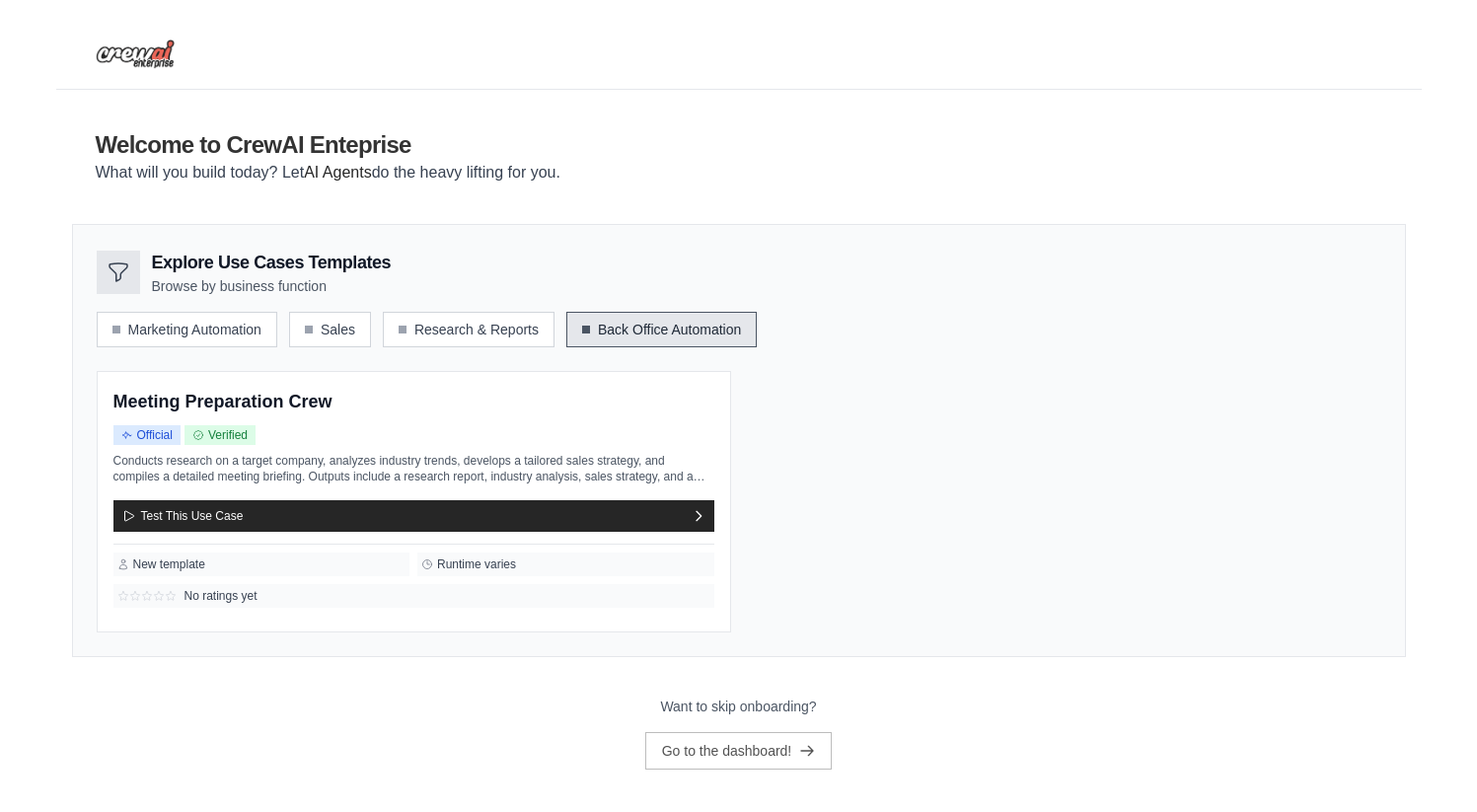 click on "Explore Use Cases Templates
Browse by business function
Marketing Automation
Sales
Research & Reports
Back Office Automation" at bounding box center [739, 440] 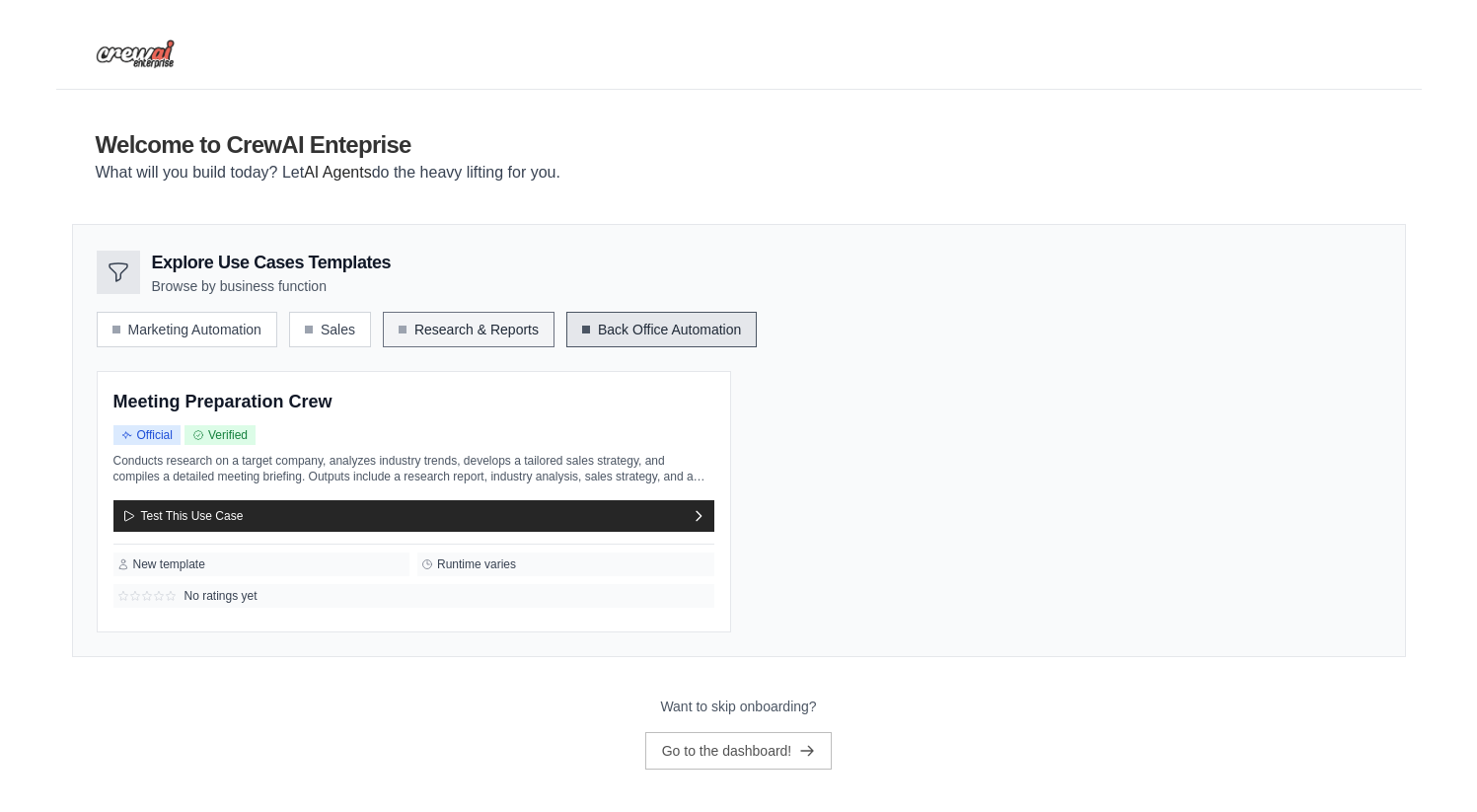 click on "Research & Reports" at bounding box center [469, 330] 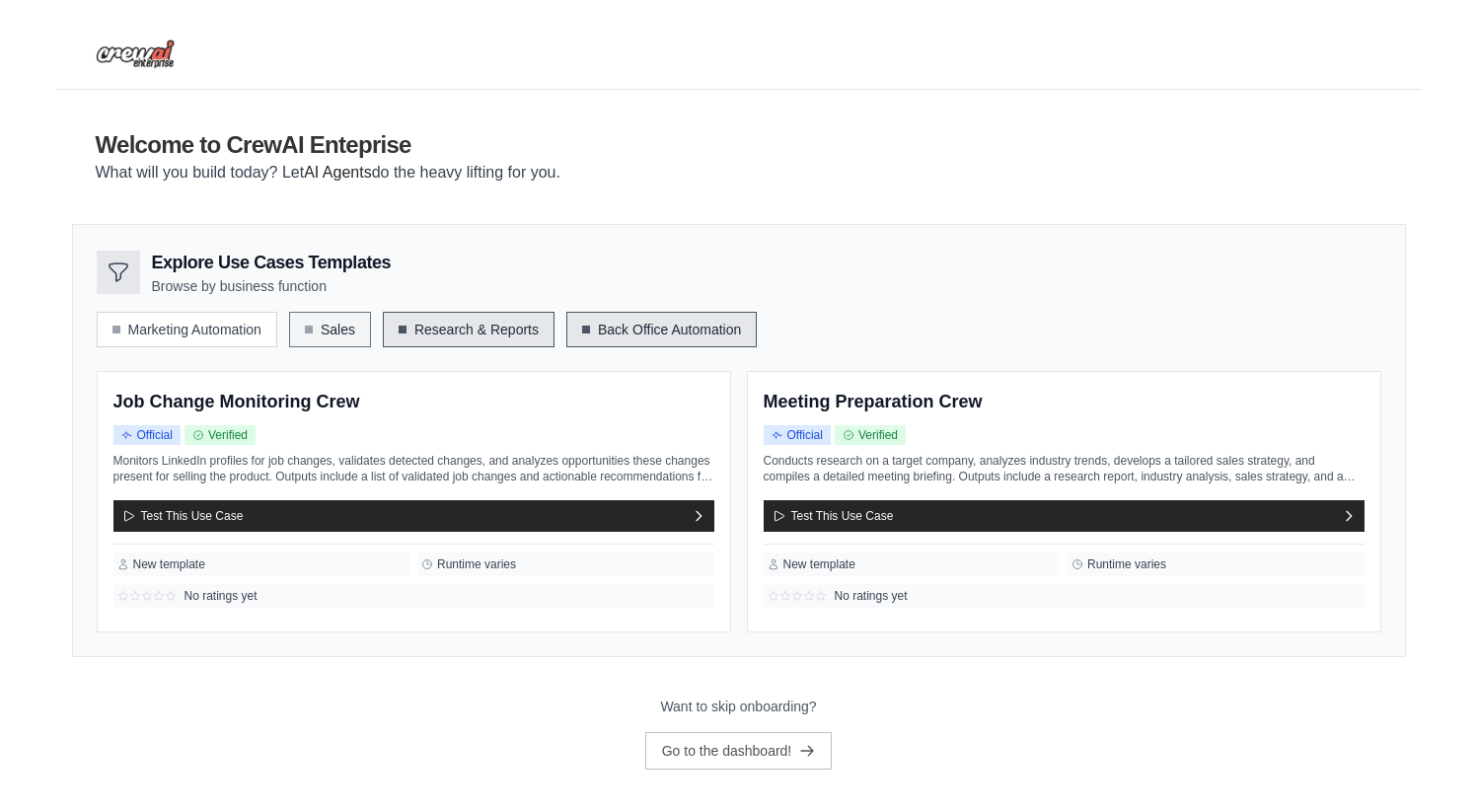 click on "Sales" at bounding box center [330, 330] 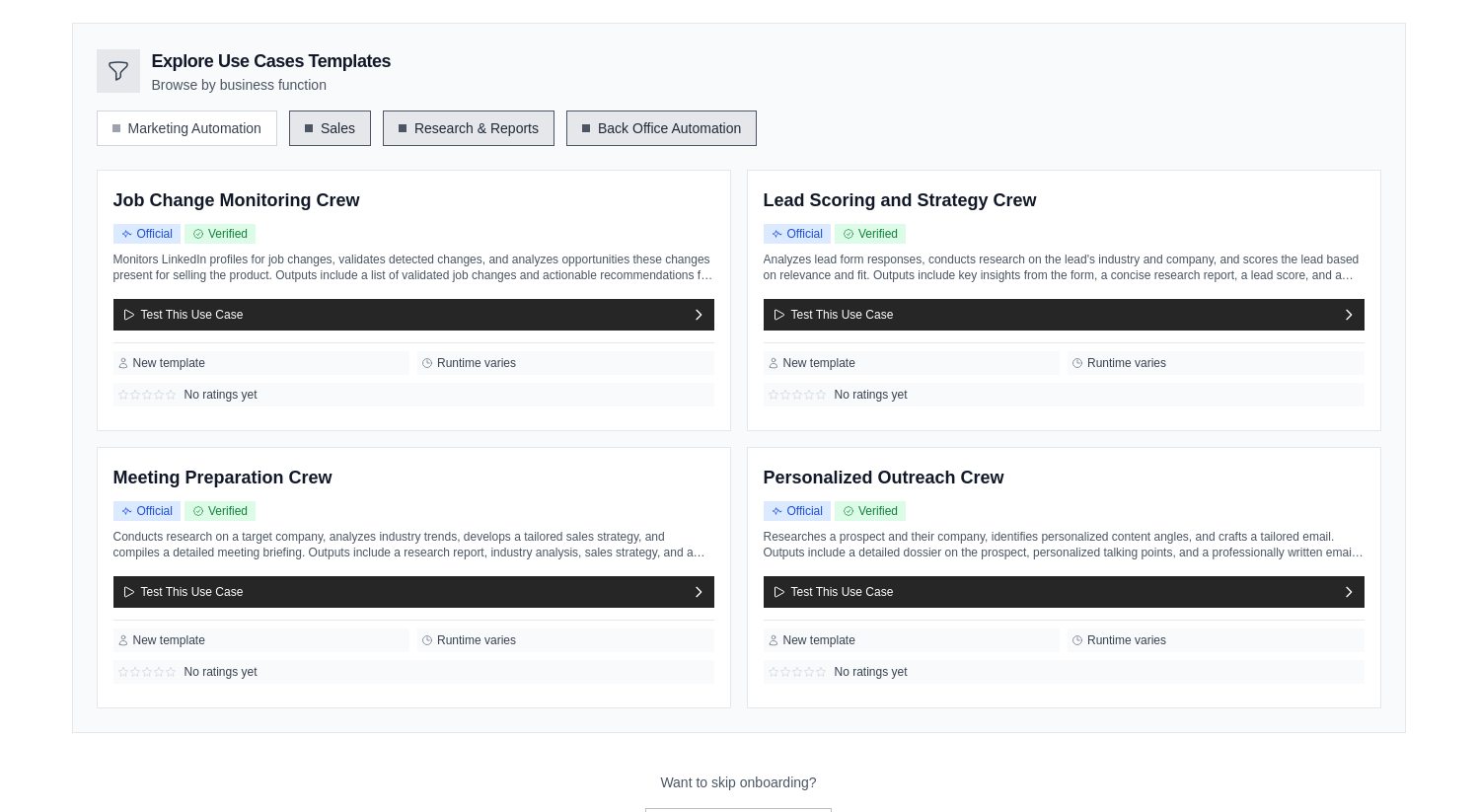 scroll, scrollTop: 234, scrollLeft: 0, axis: vertical 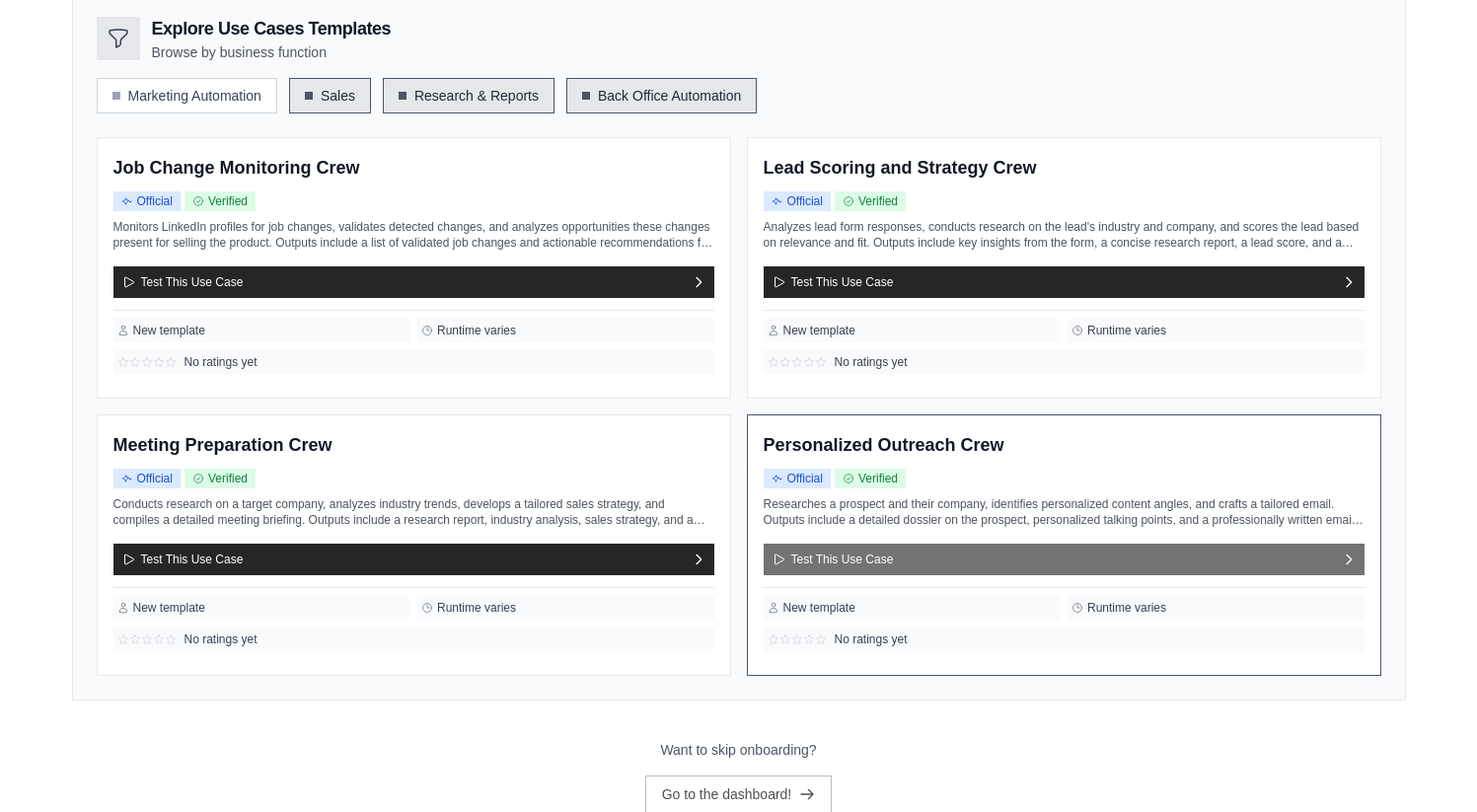 click on "Test This Use Case" at bounding box center (833, 559) 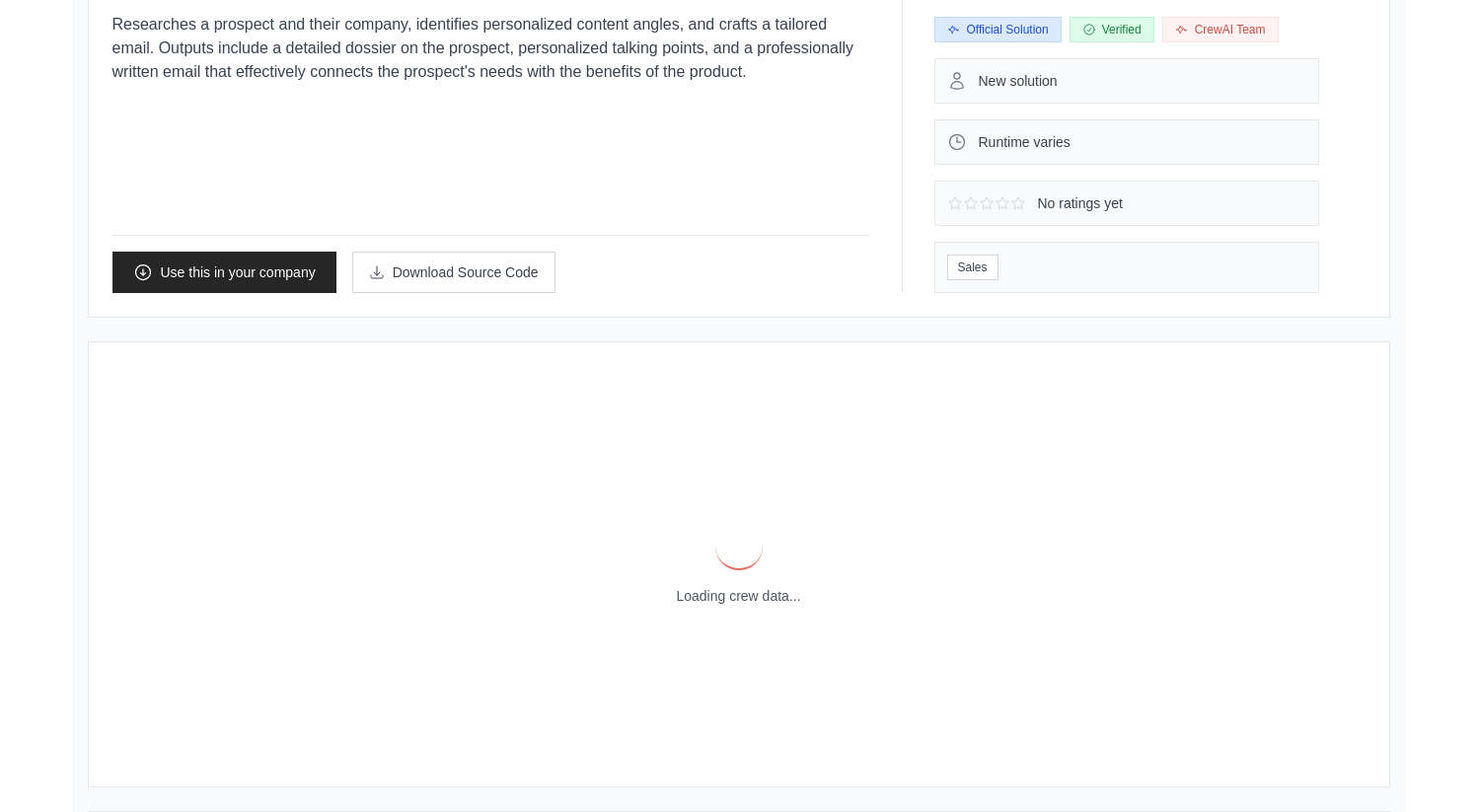 scroll, scrollTop: 0, scrollLeft: 0, axis: both 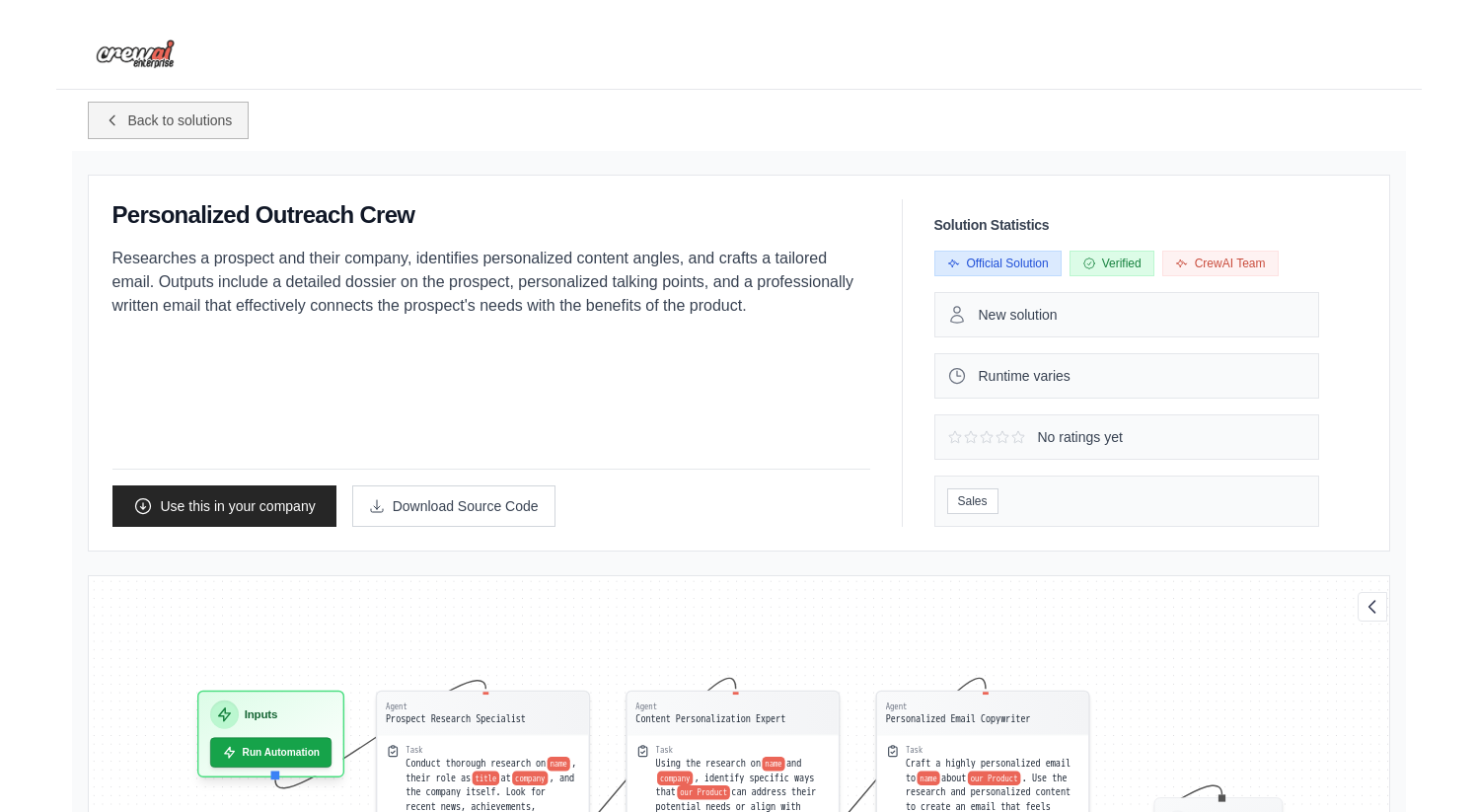 click on "Back to solutions" at bounding box center (181, 120) 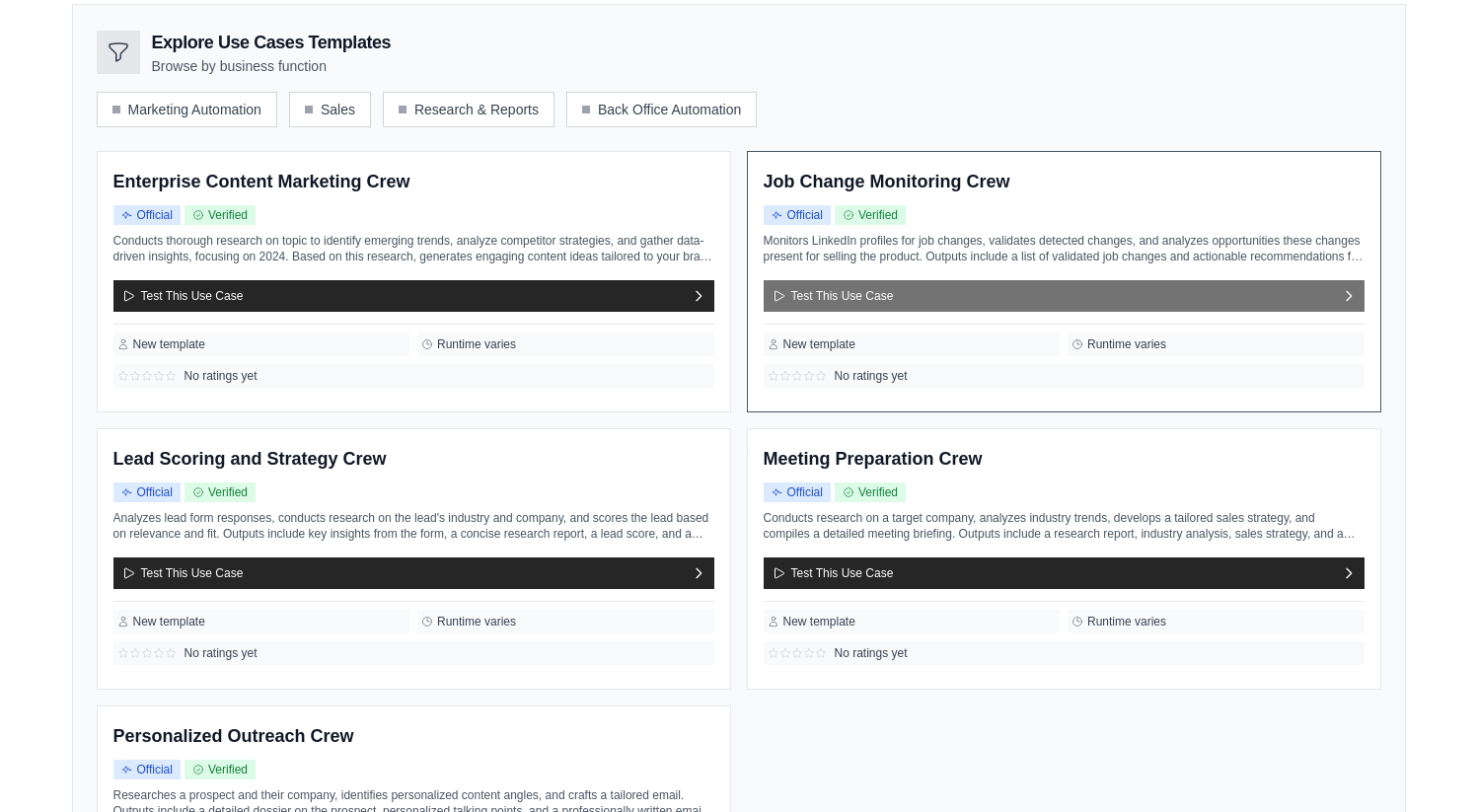 scroll, scrollTop: 244, scrollLeft: 0, axis: vertical 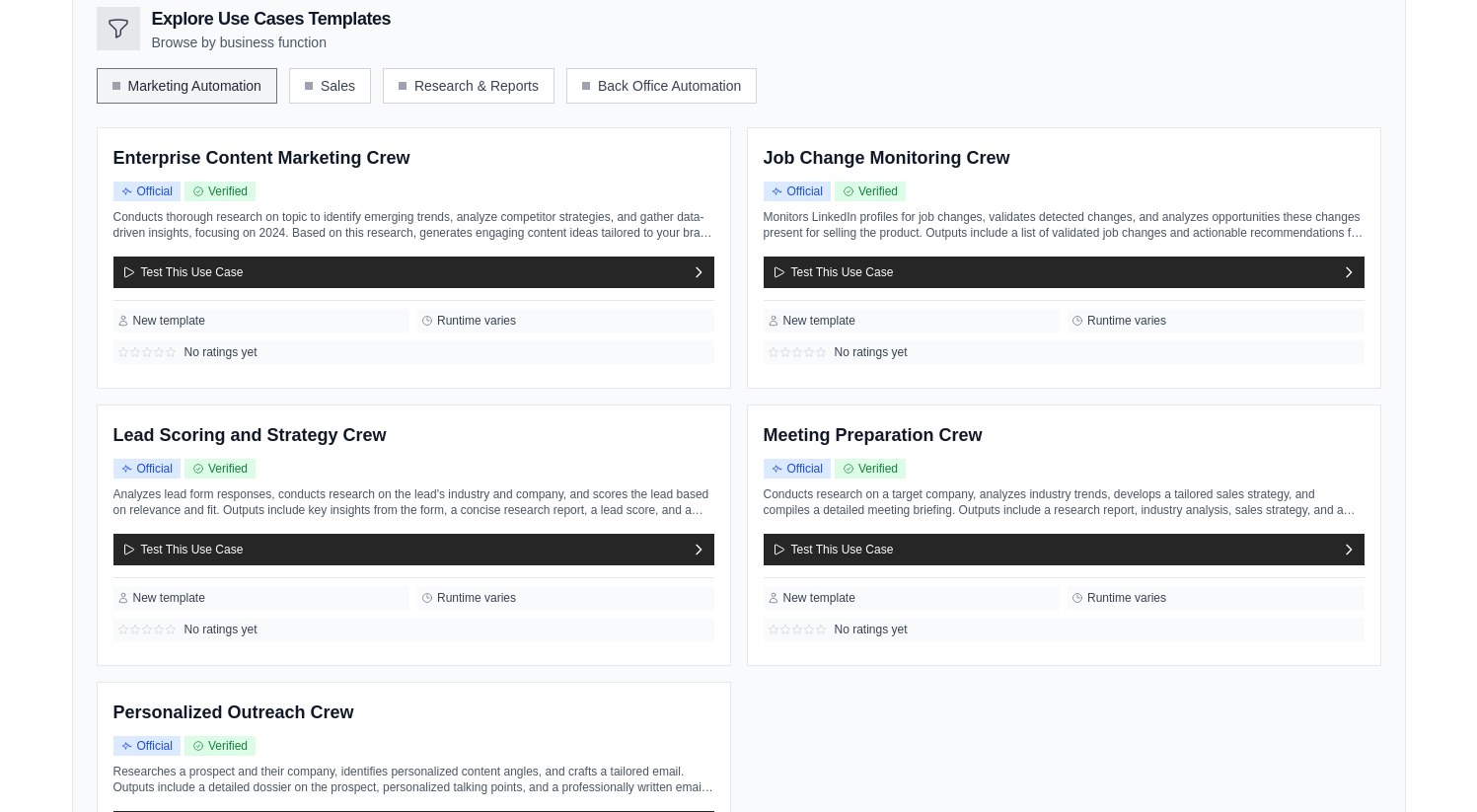 click on "Marketing Automation" at bounding box center [186, 86] 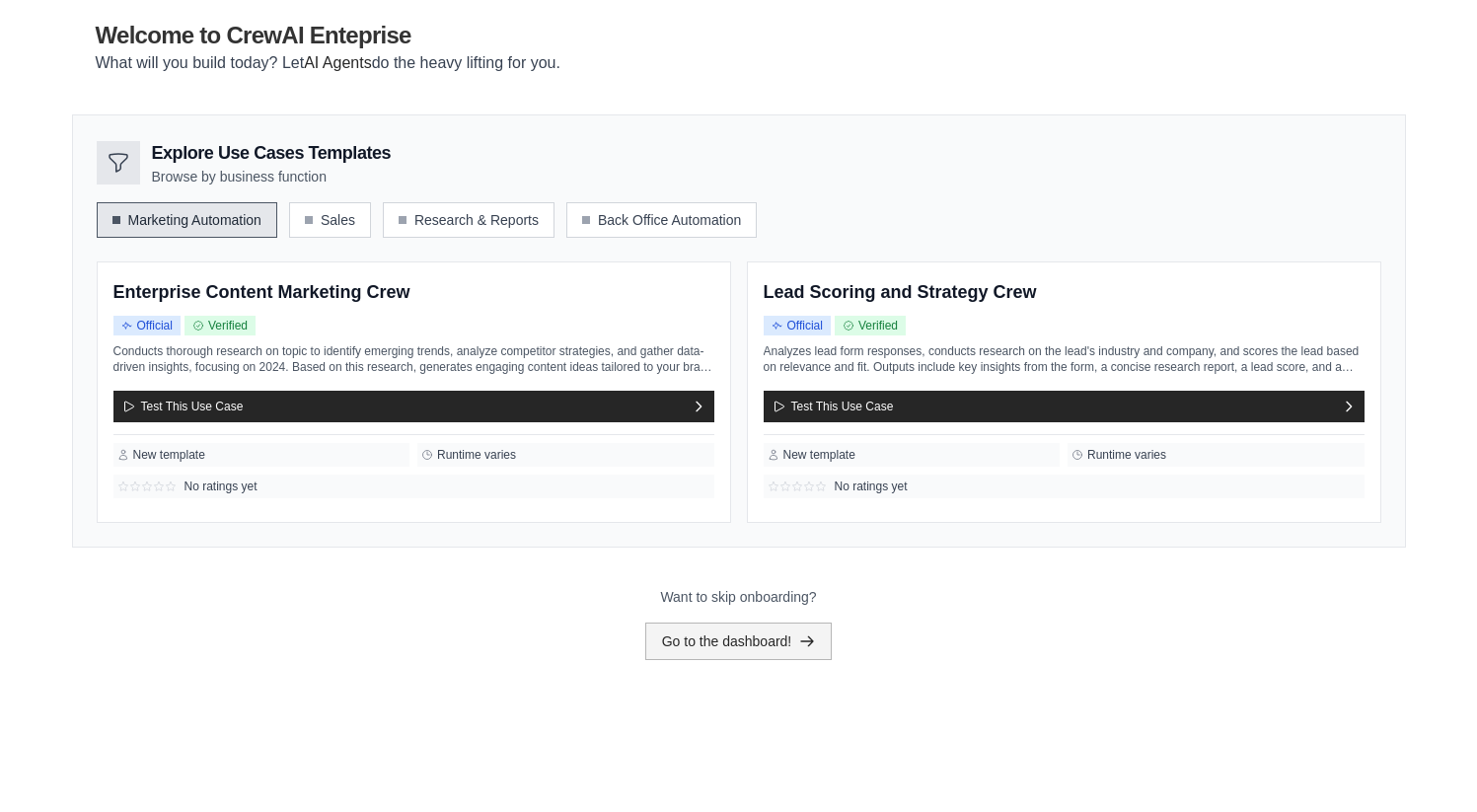click on "Go to the dashboard!" at bounding box center (739, 641) 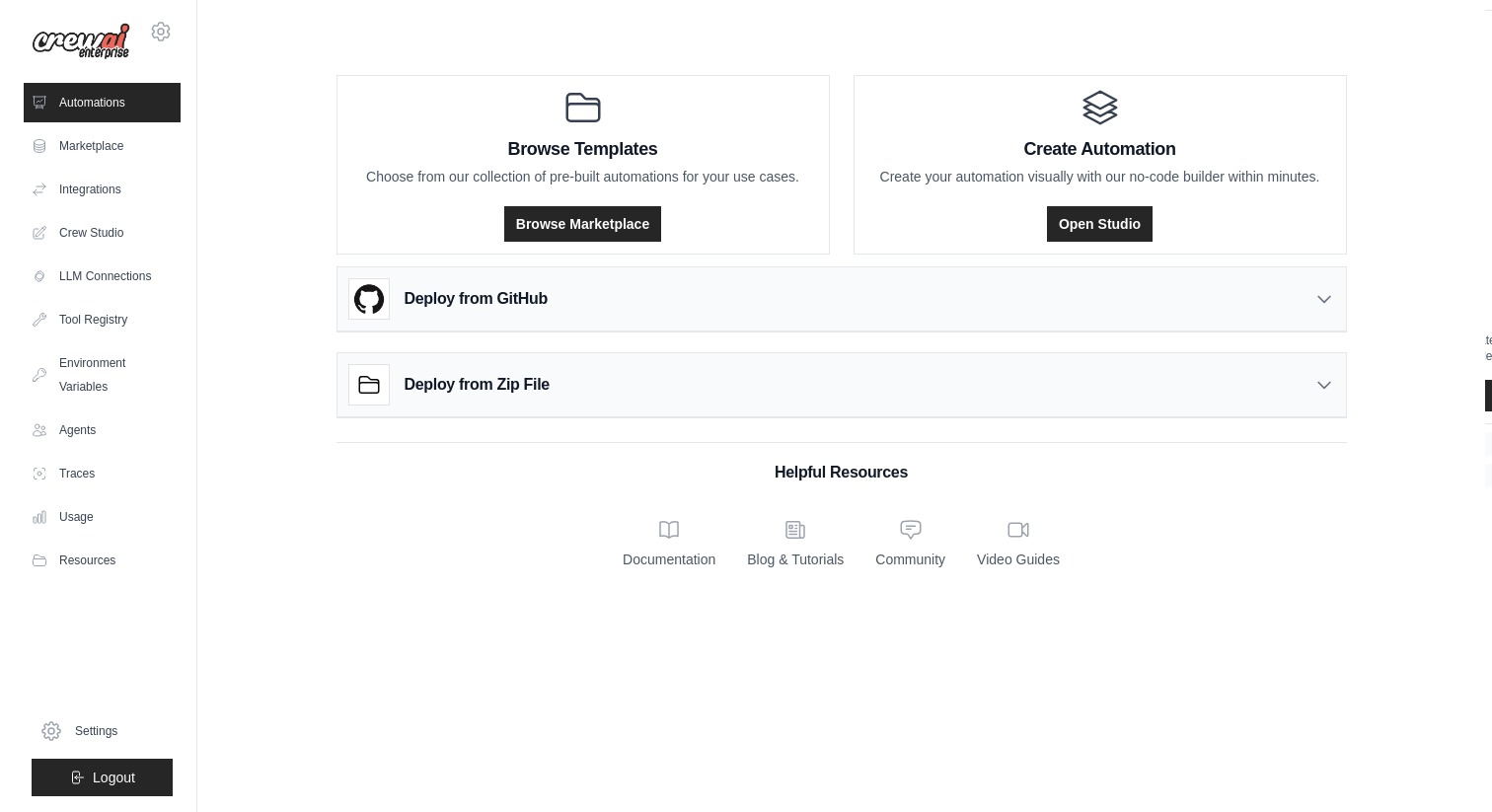 scroll, scrollTop: 0, scrollLeft: 0, axis: both 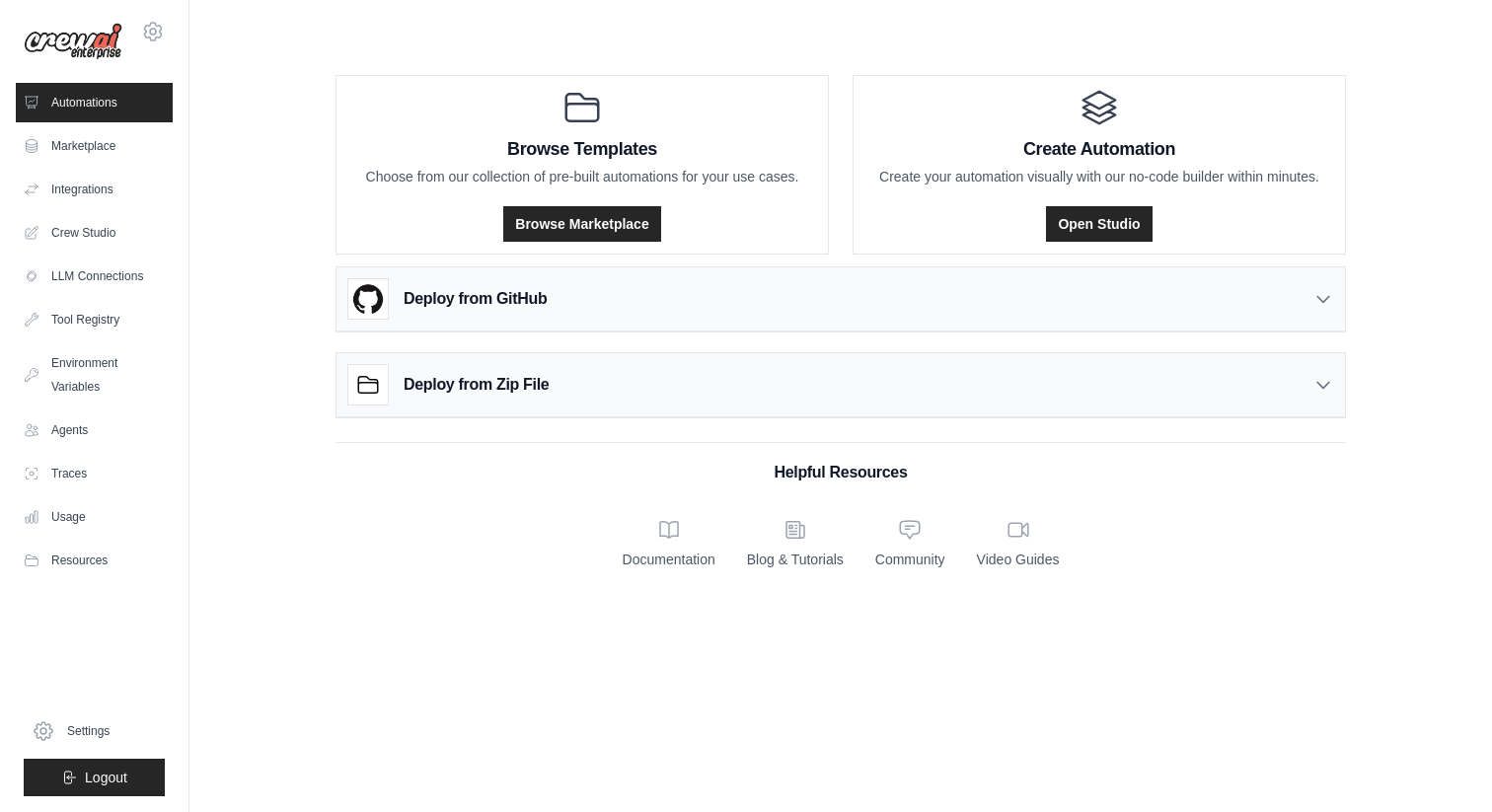 click on "rachelzhangjoachim@gmail.com
Settings
Automations
Marketplace
Integrations
Documentation" at bounding box center (746, 406) 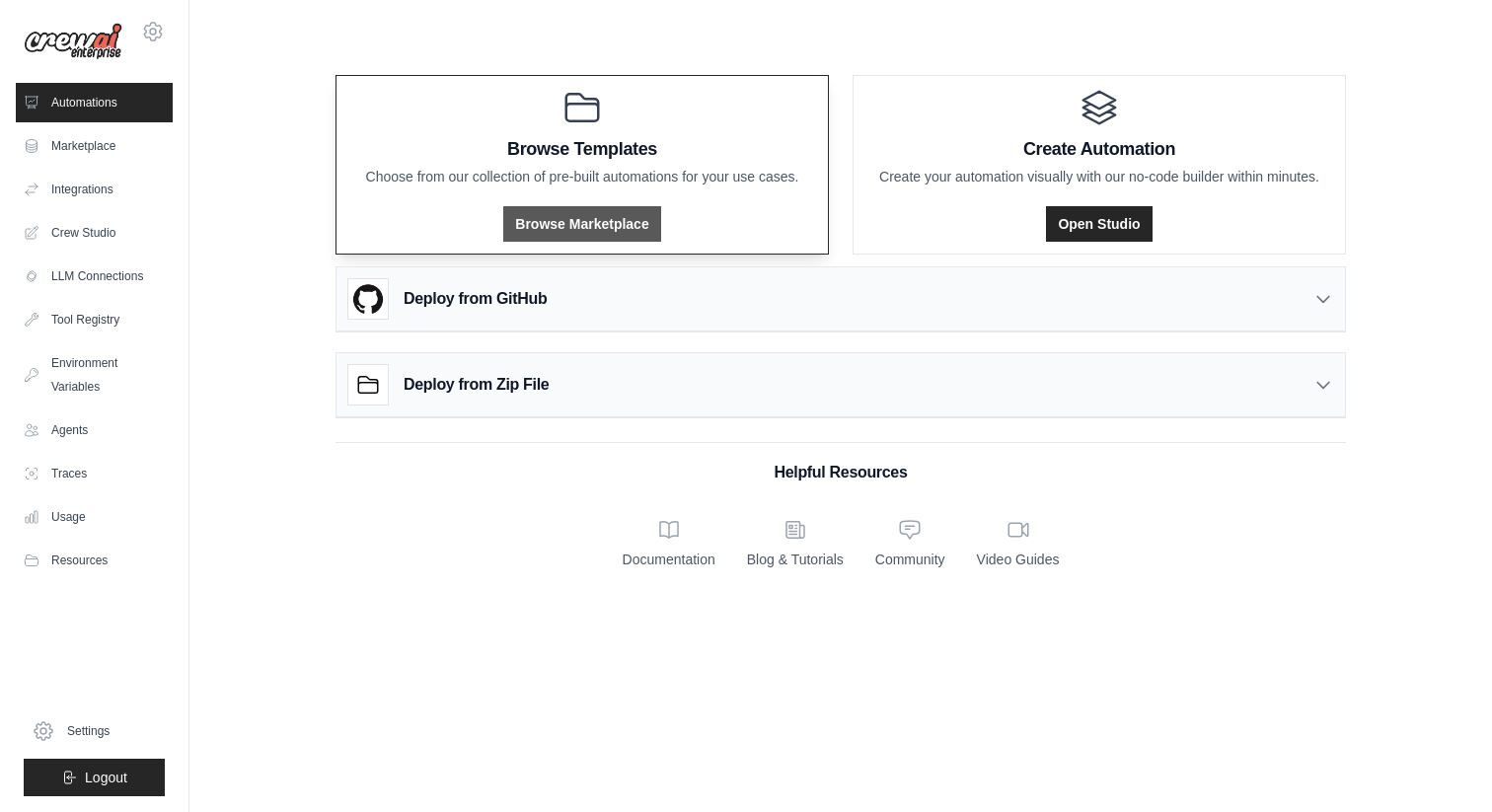 click on "Browse Marketplace" at bounding box center (581, 224) 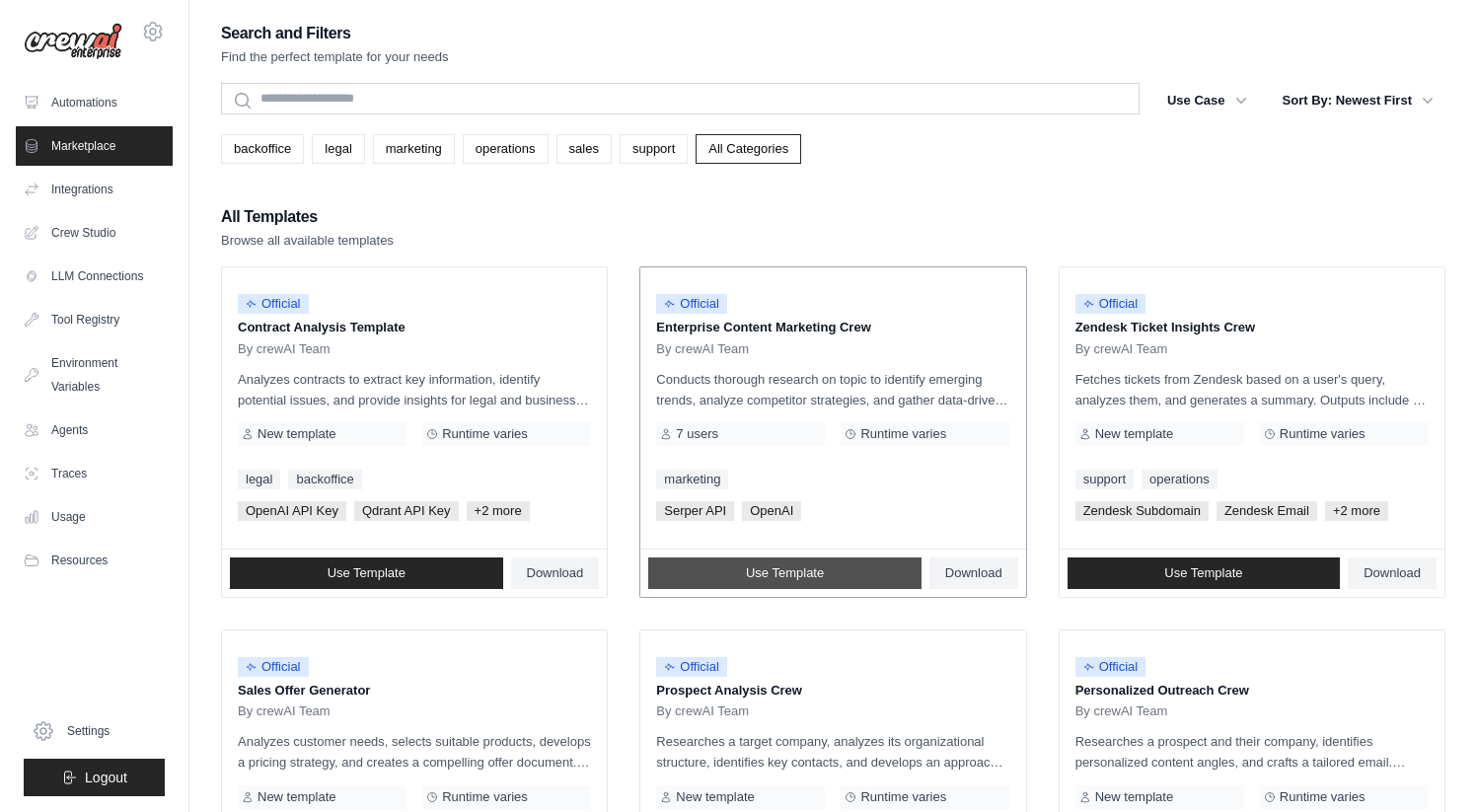 click on "Use Template" at bounding box center (784, 573) 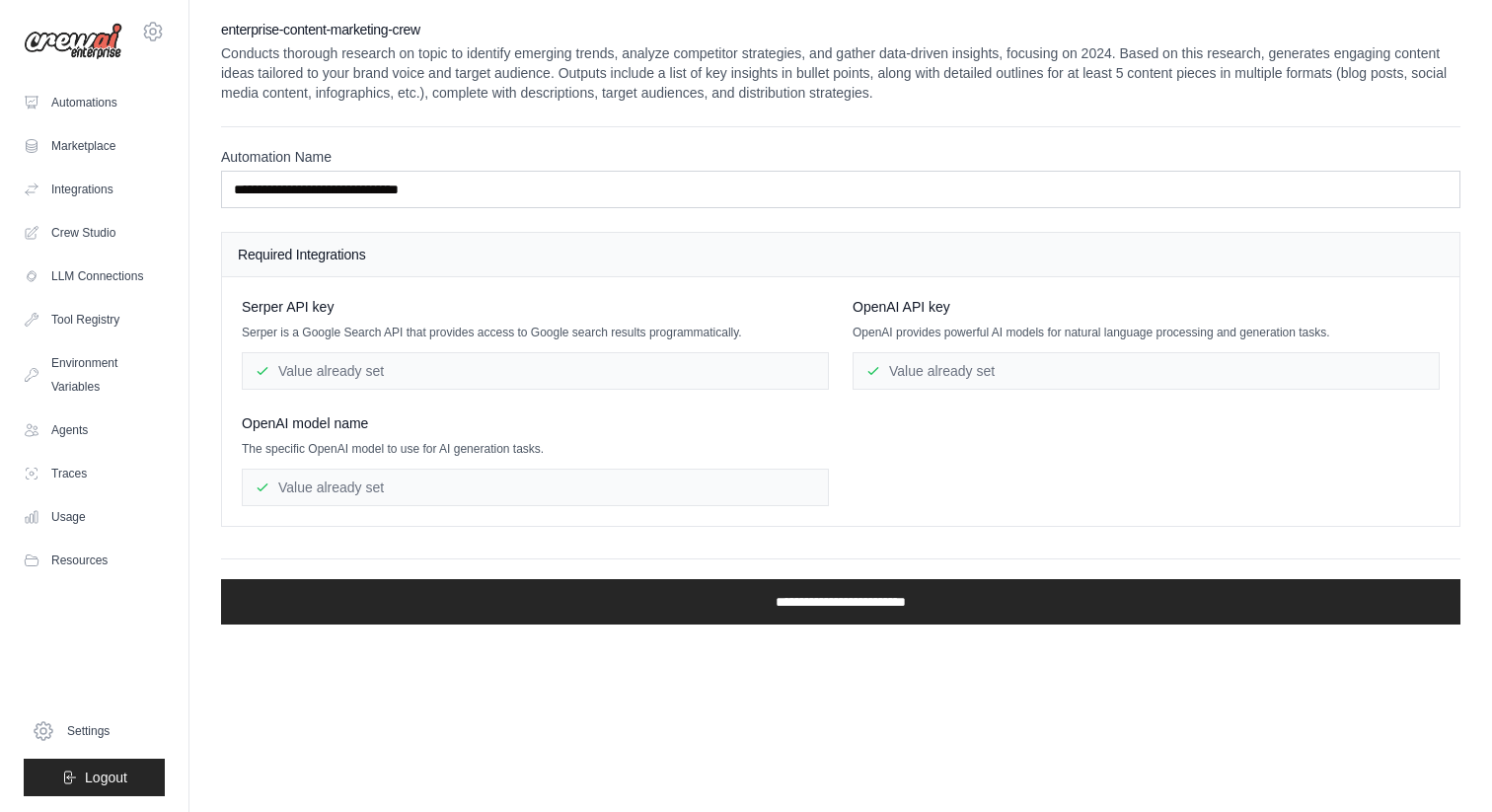 click on "Value already set" at bounding box center (535, 371) 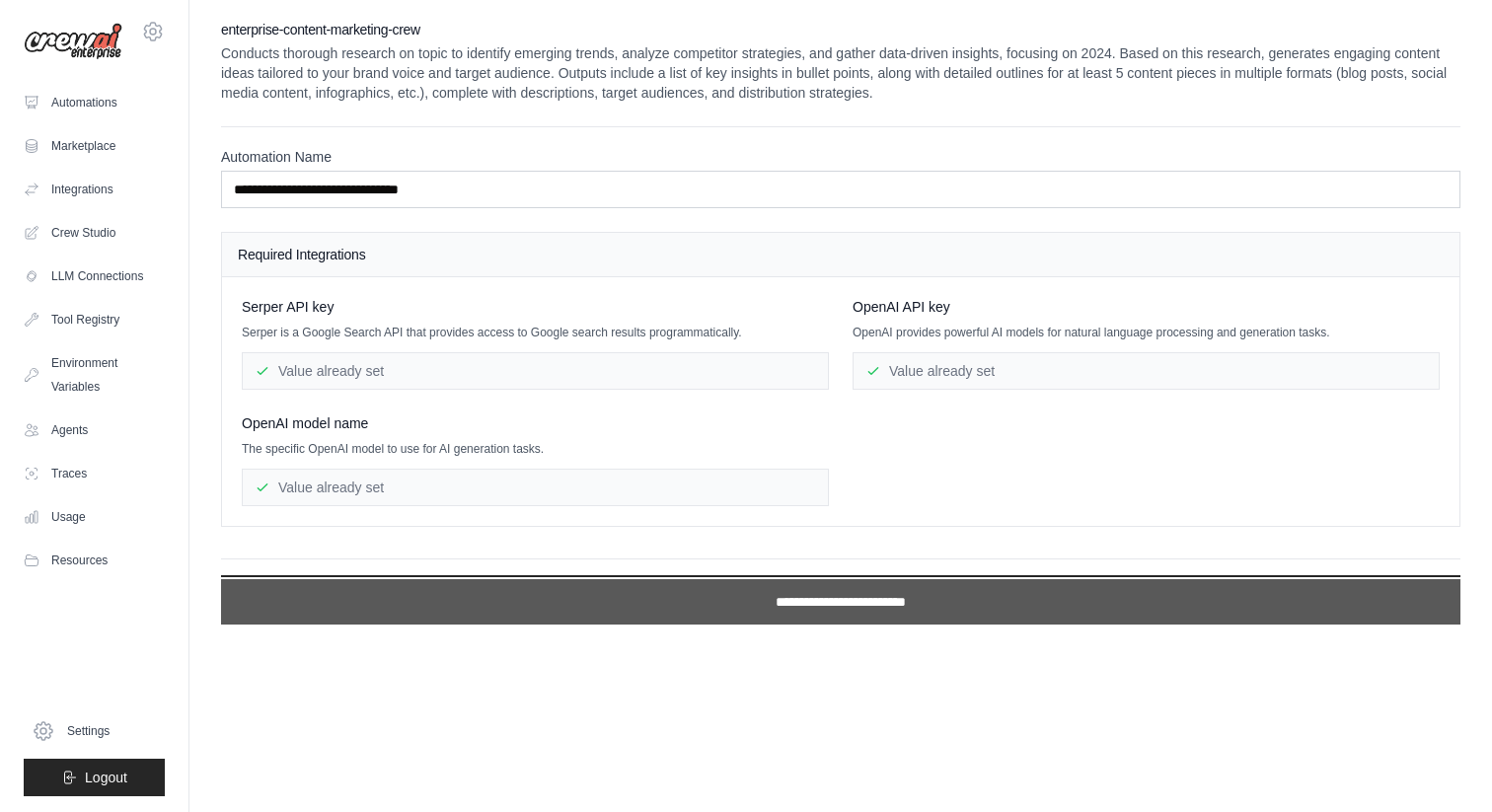 click on "**********" at bounding box center [841, 602] 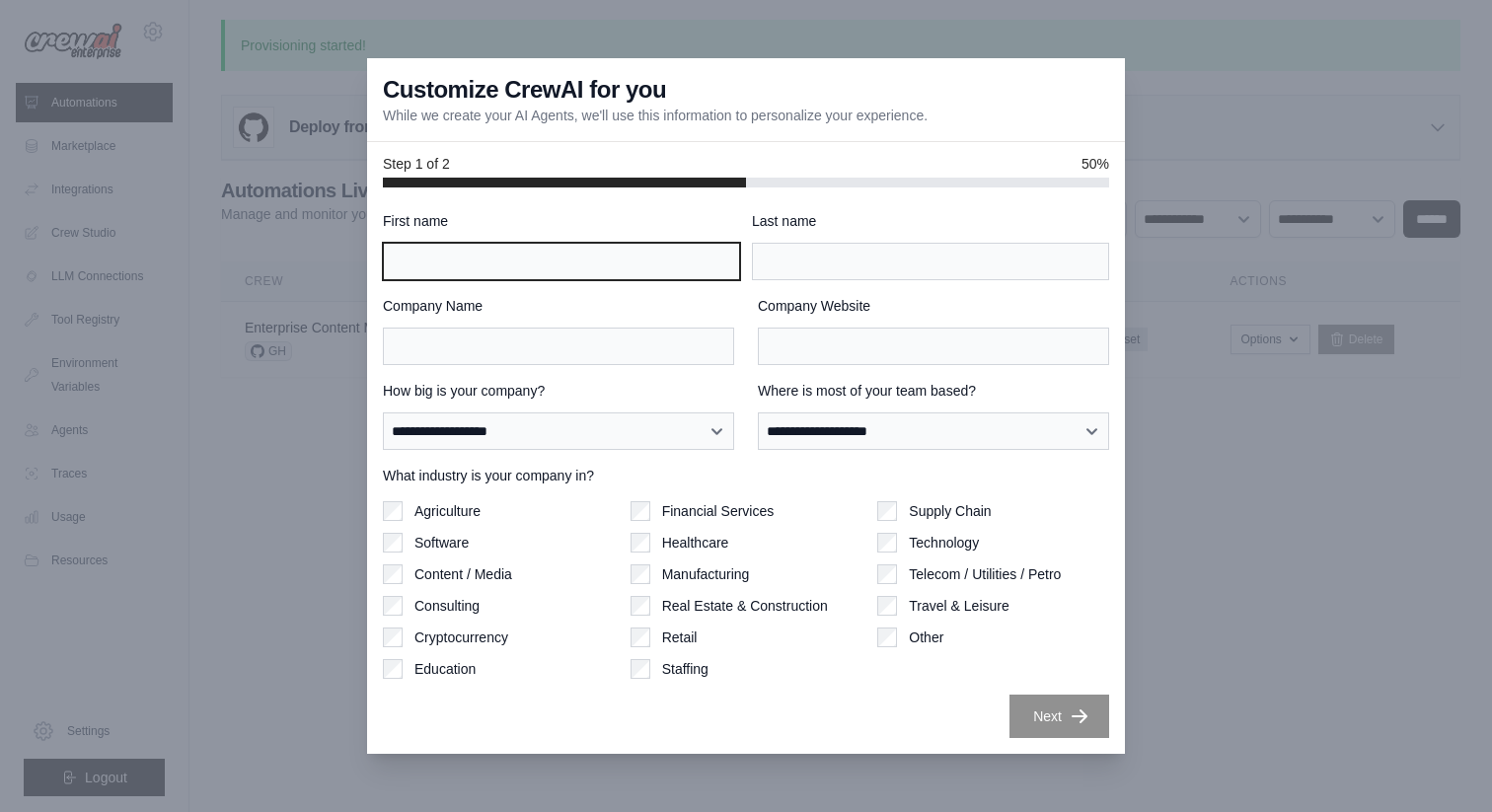 click on "First name" at bounding box center (561, 261) 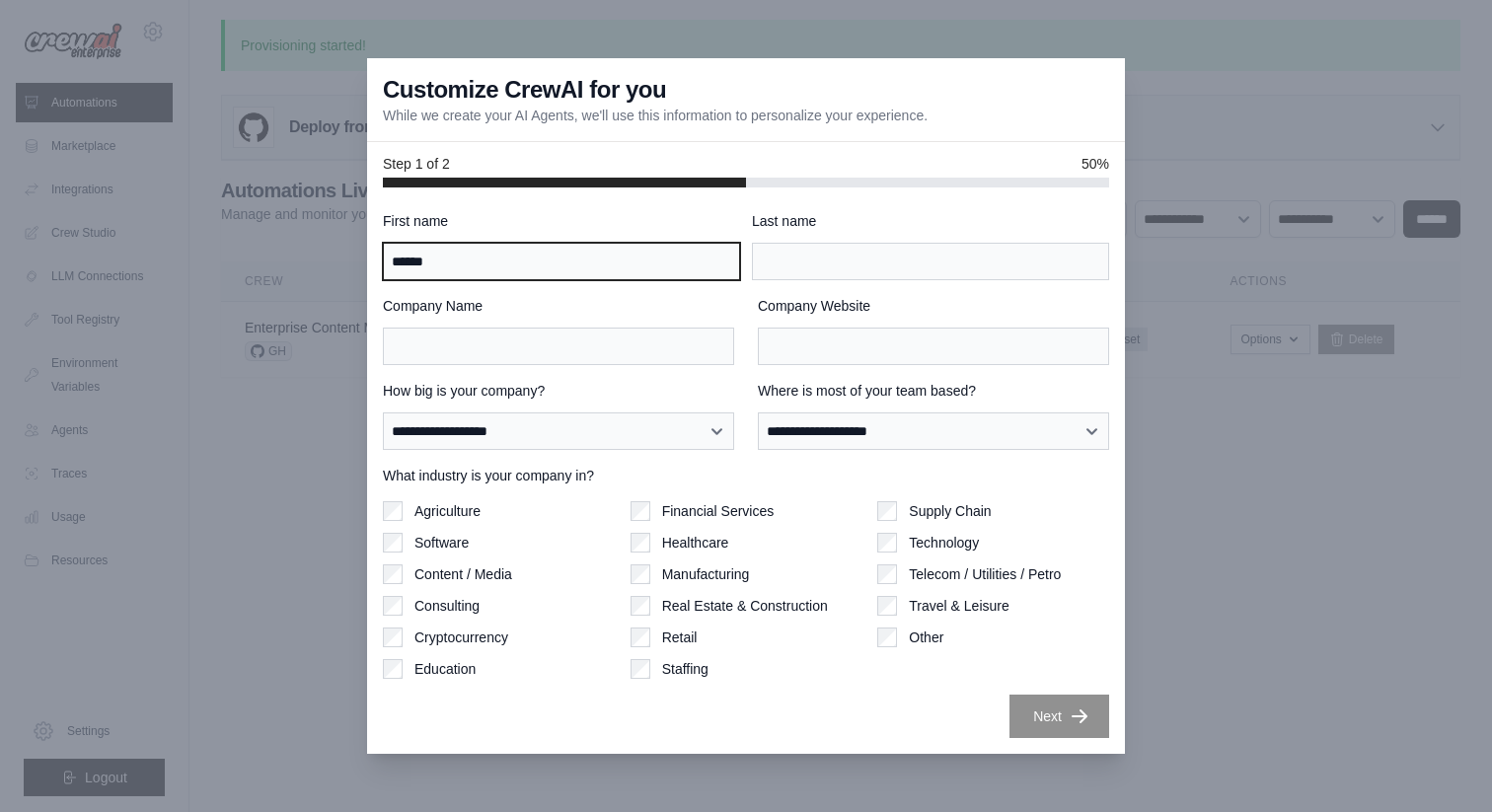 type on "*****" 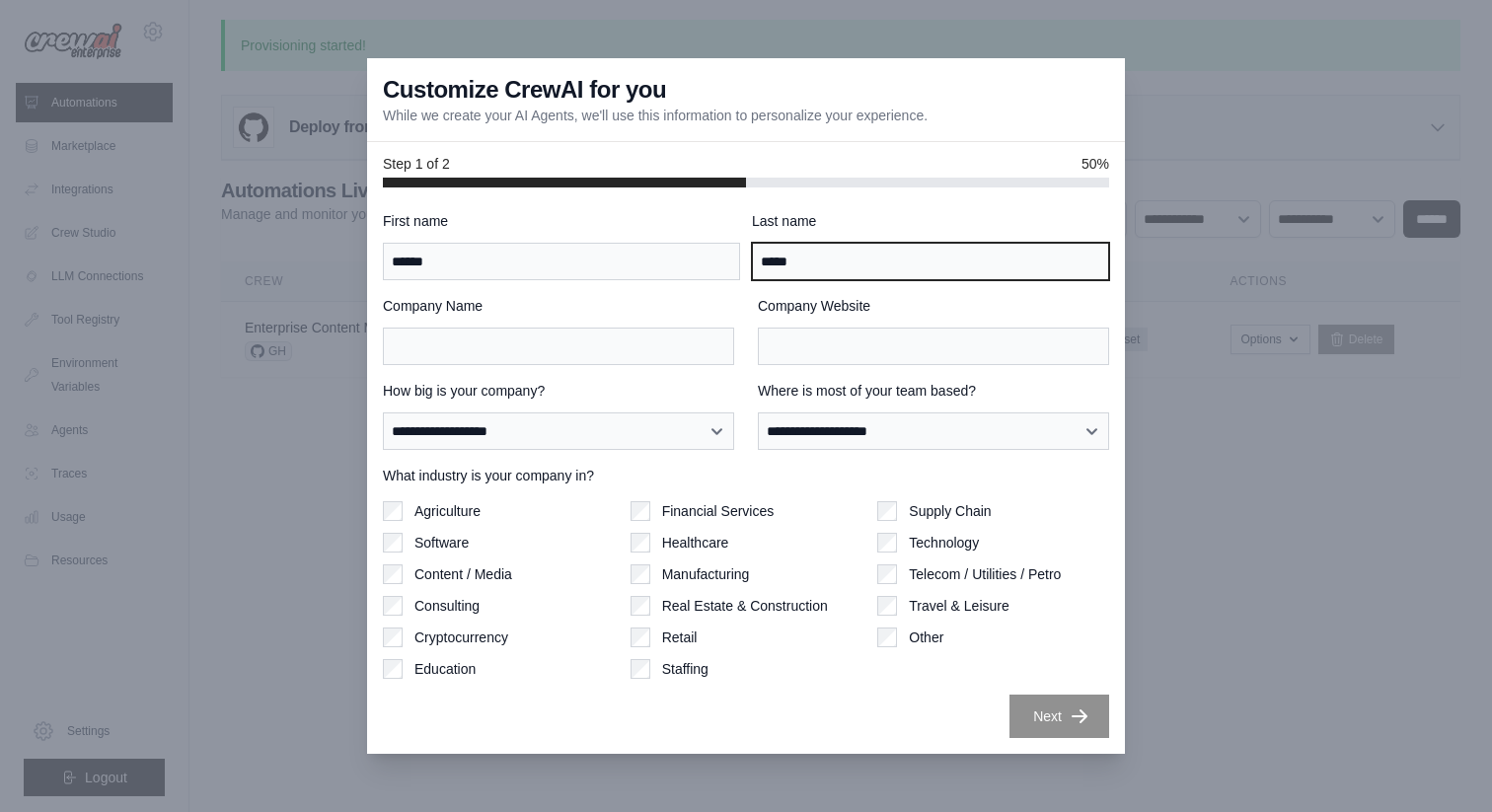 type on "******" 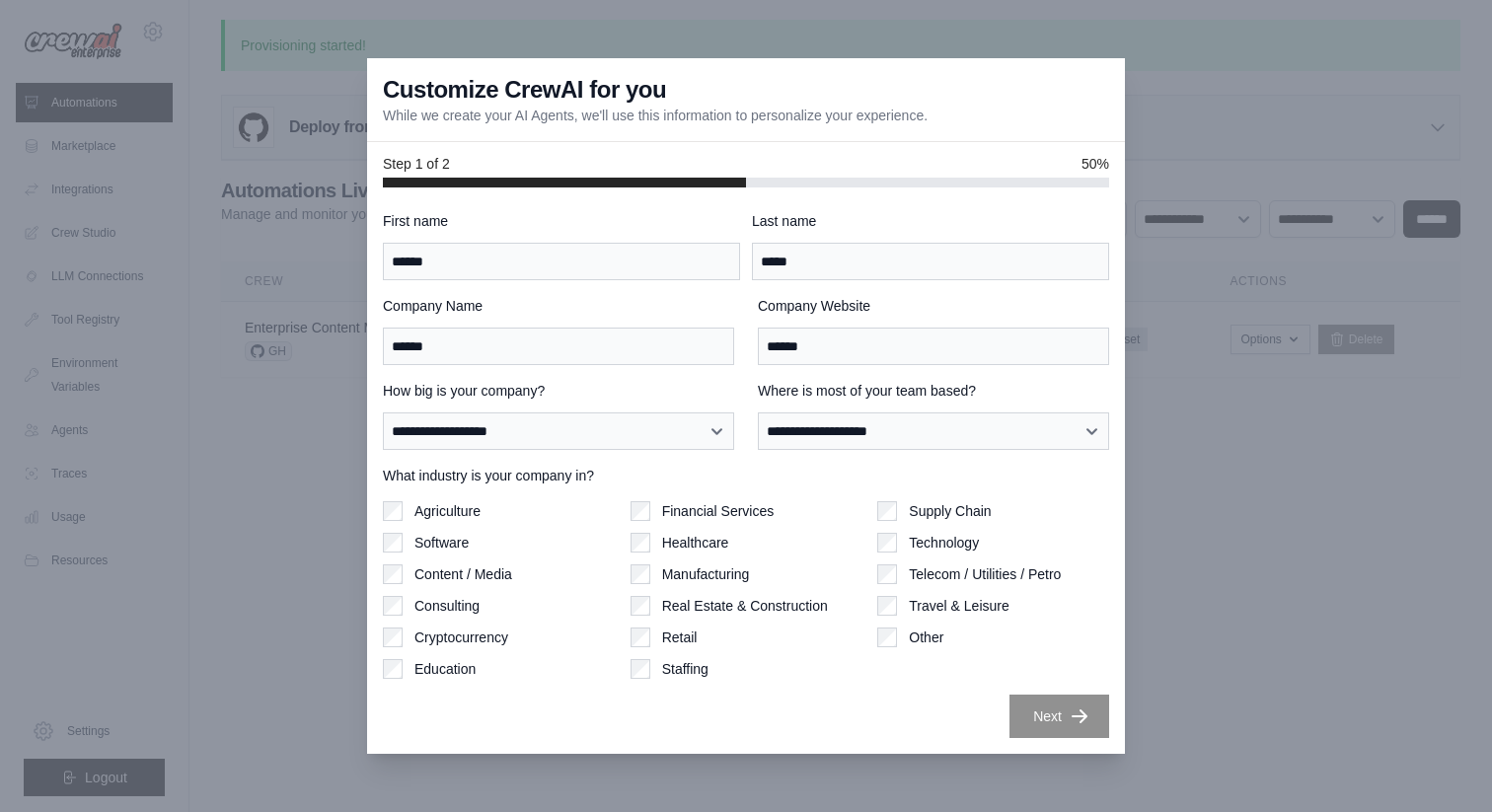 click at bounding box center [746, 406] 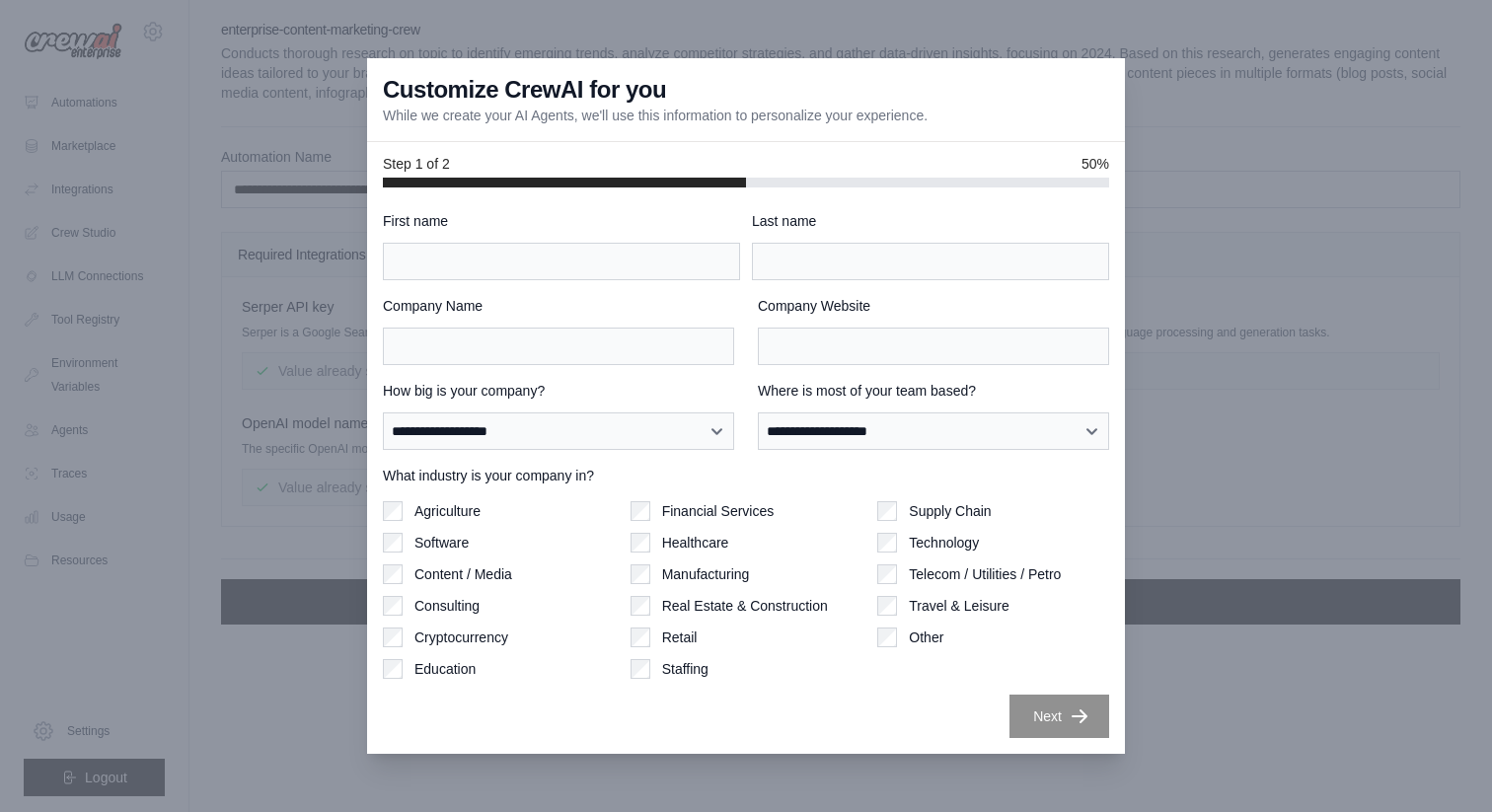 click at bounding box center (746, 406) 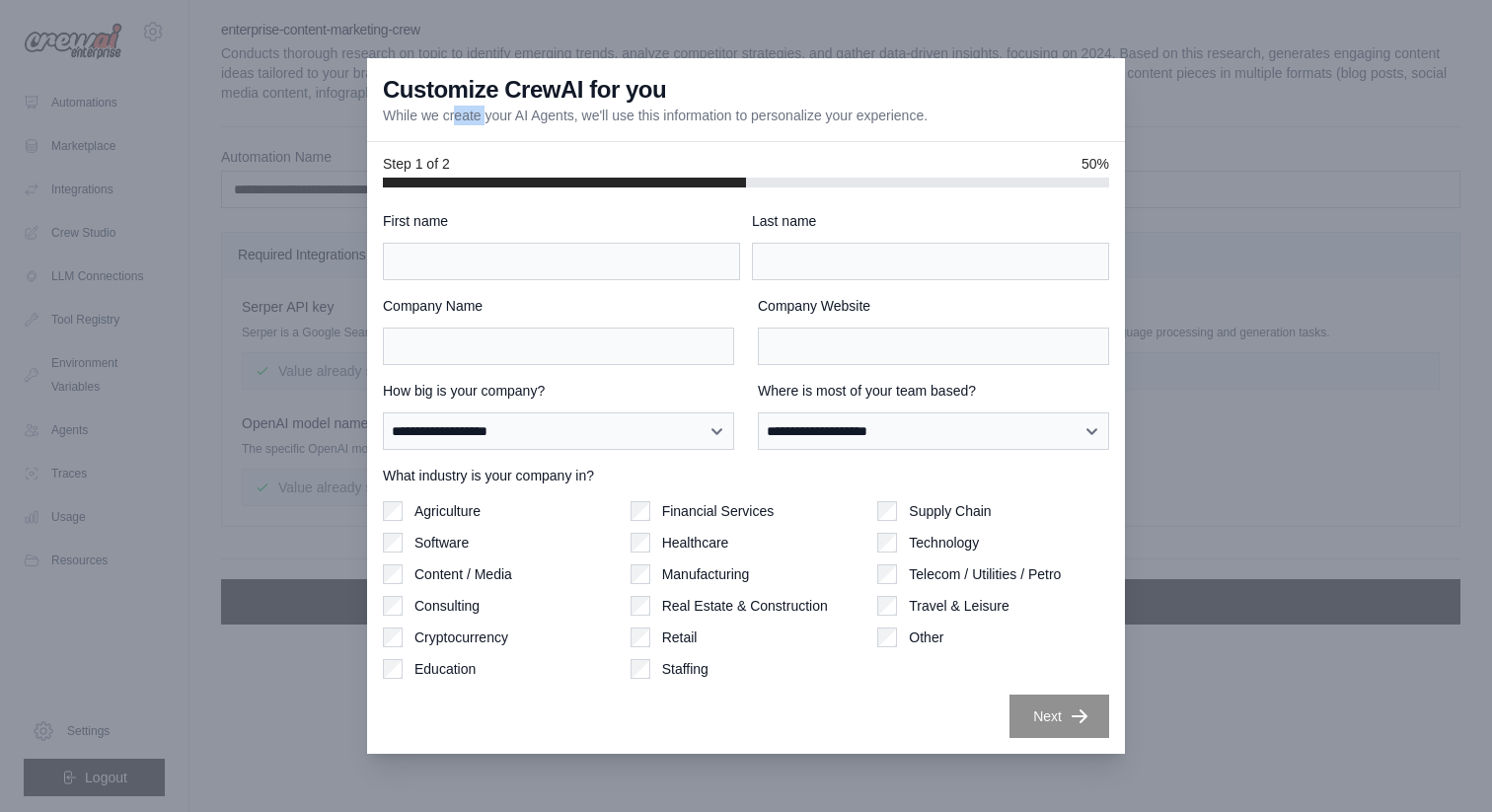 click on "Customize CrewAI for you
While we create your AI Agents, we'll use this information to
personalize your experience." at bounding box center [746, 100] 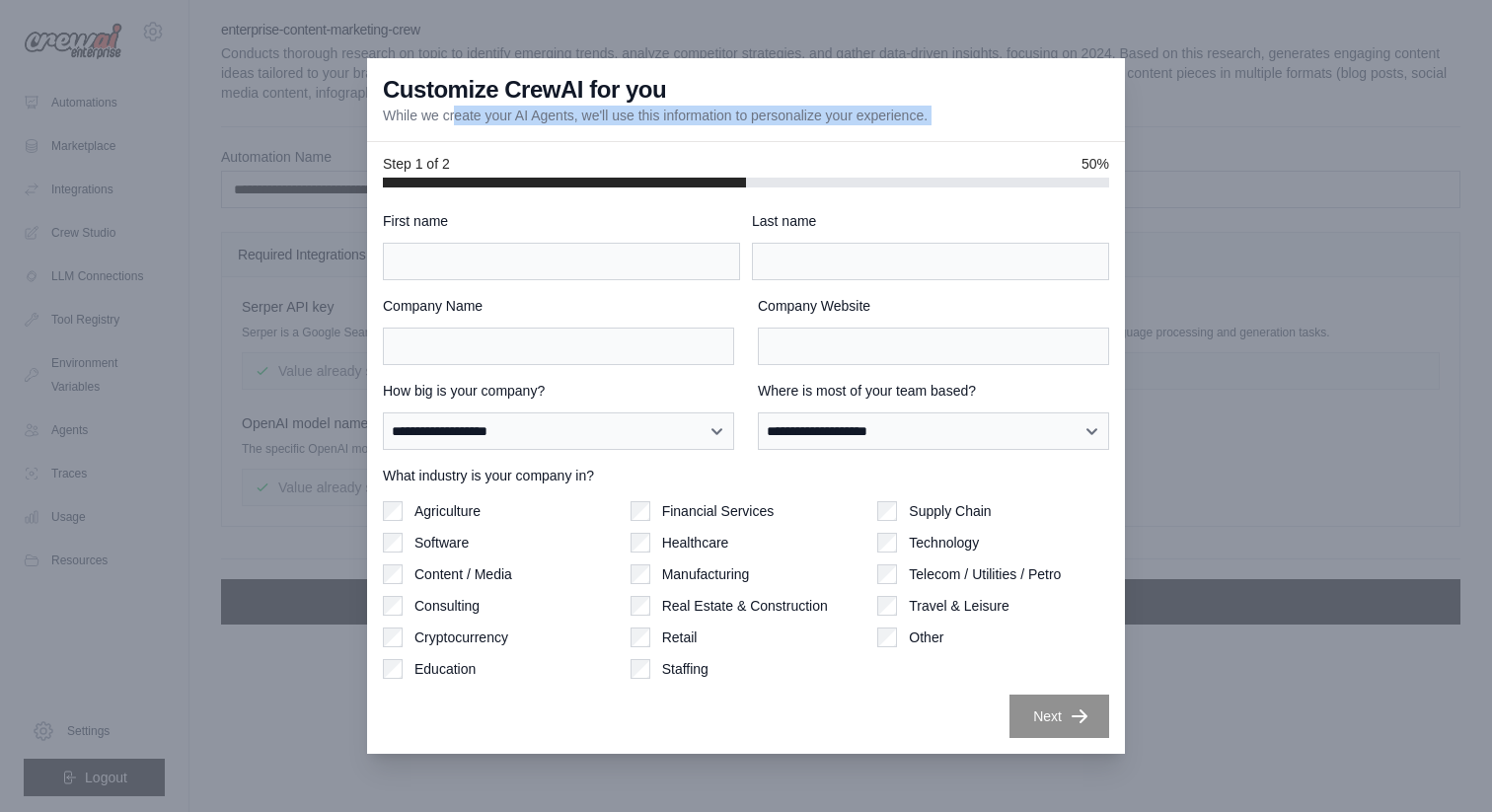click on "Customize CrewAI for you
While we create your AI Agents, we'll use this information to
personalize your experience." at bounding box center (746, 100) 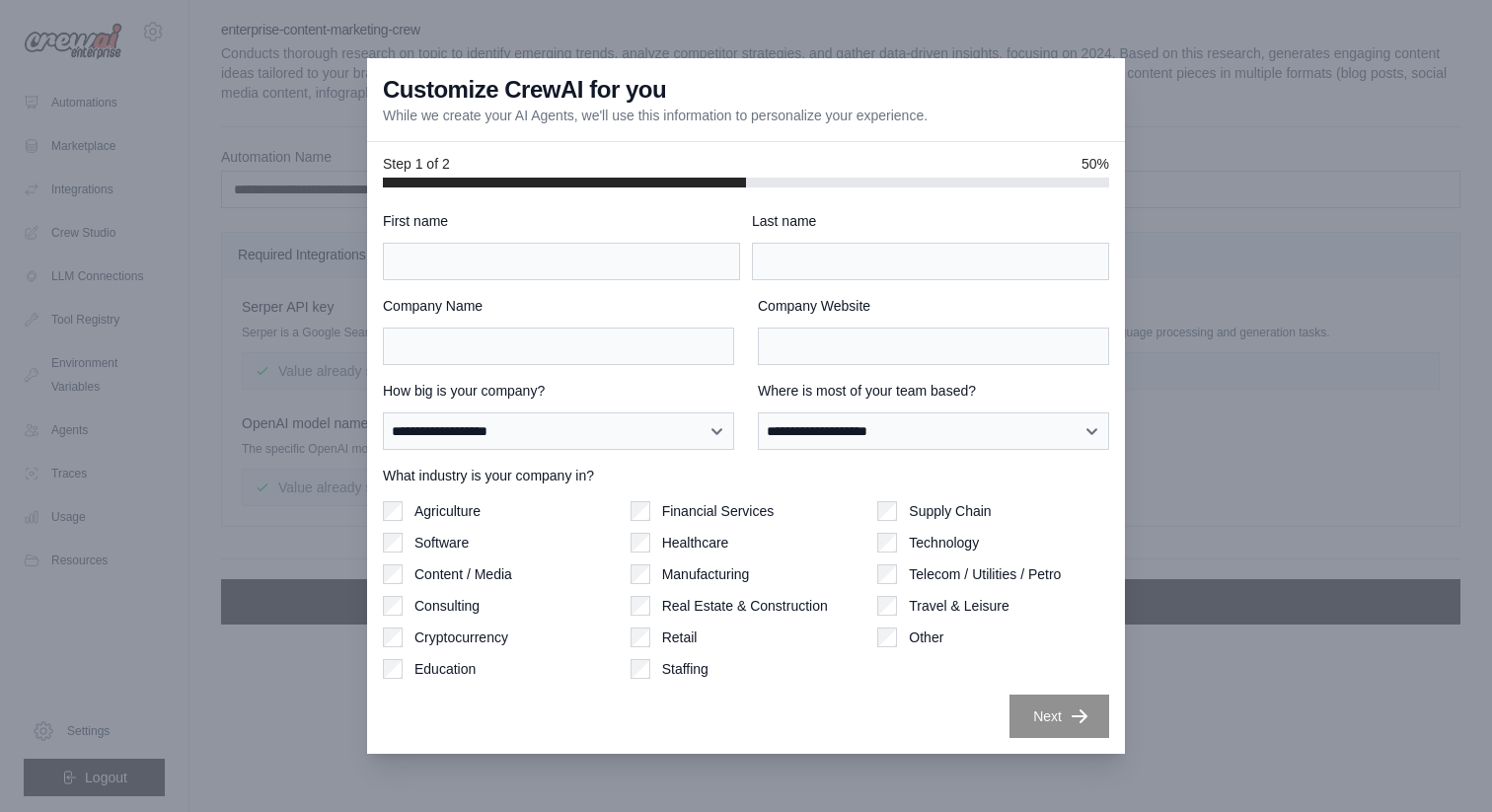 click at bounding box center [746, 406] 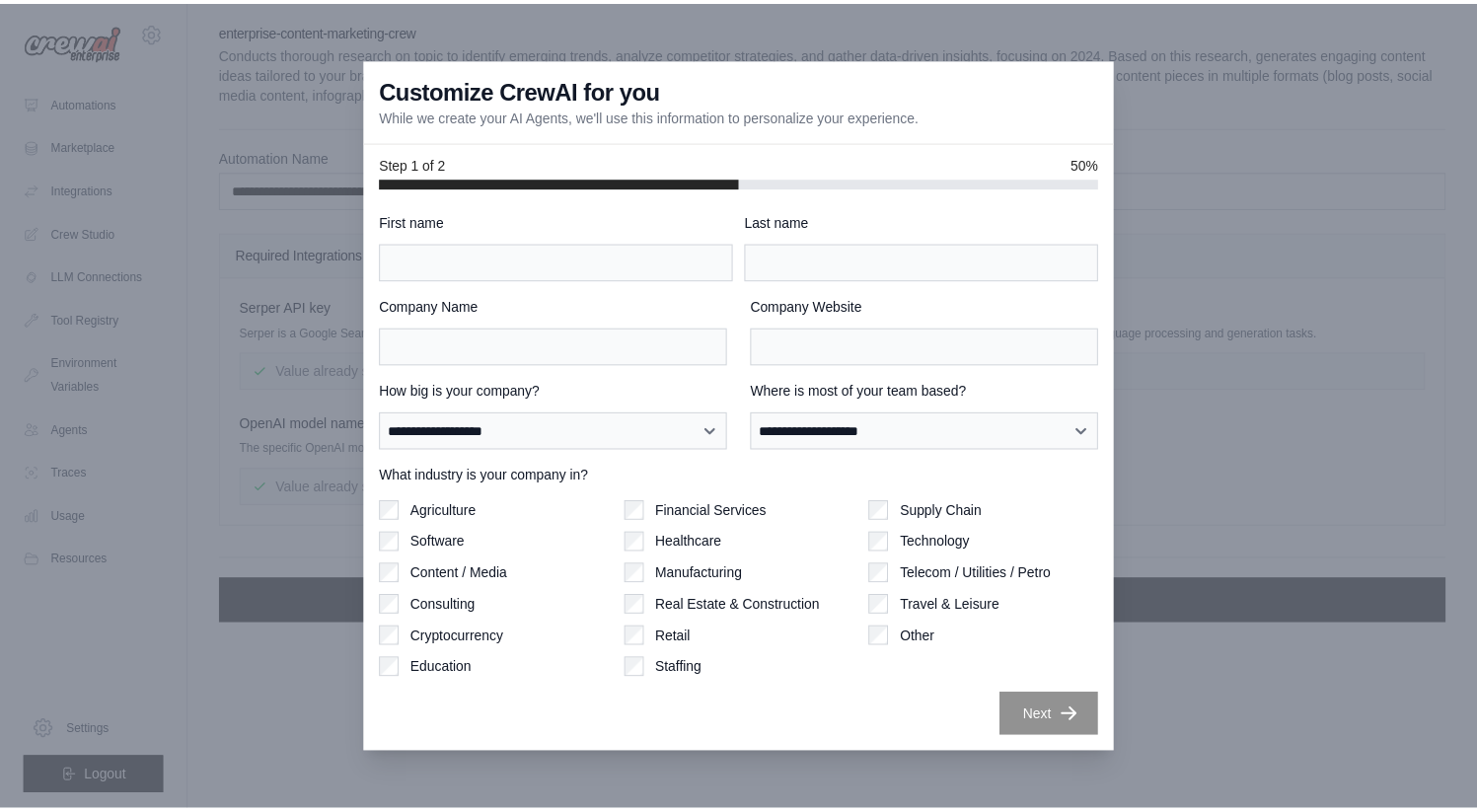 scroll, scrollTop: 0, scrollLeft: 0, axis: both 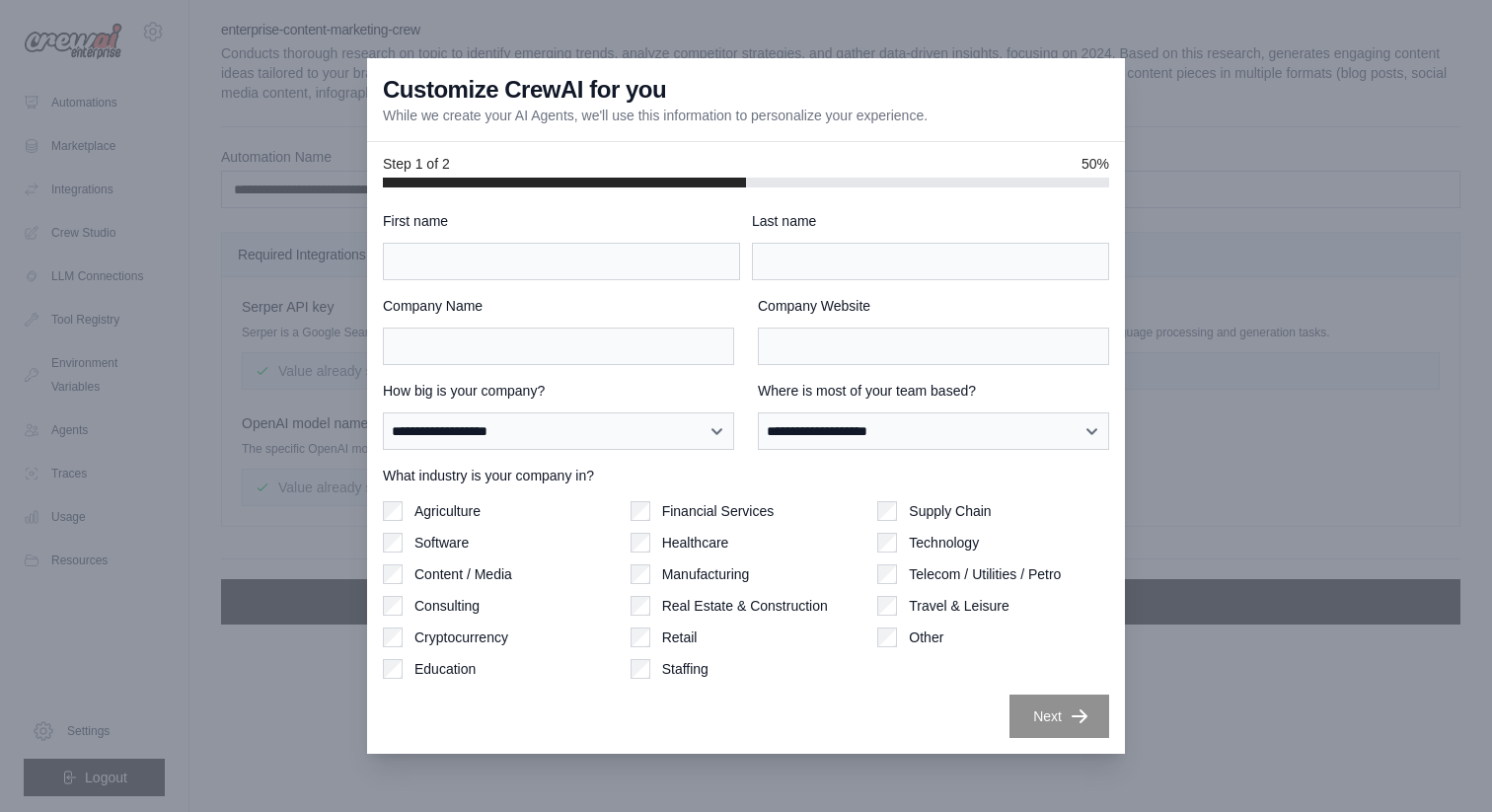 click at bounding box center [746, 406] 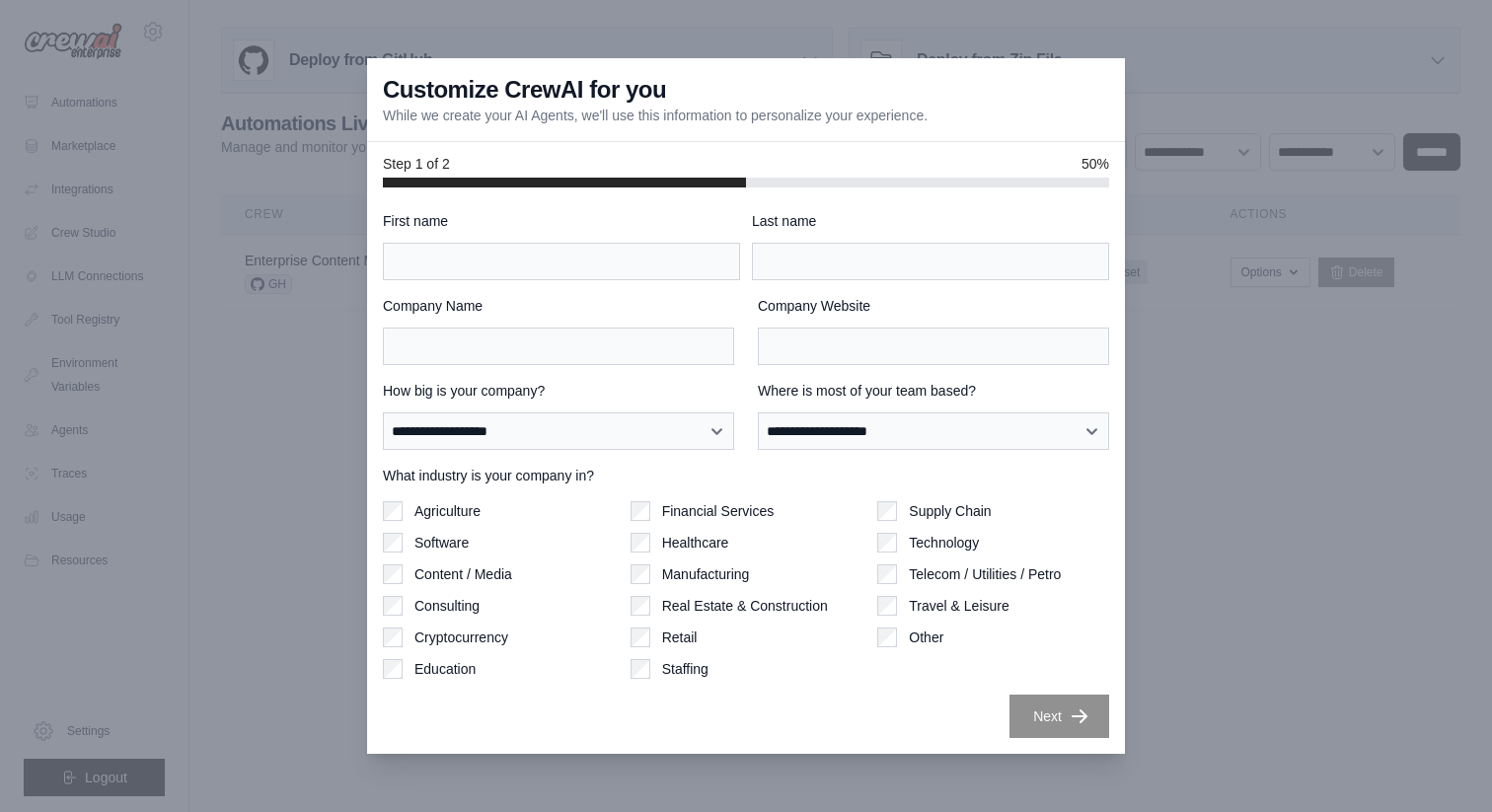 scroll, scrollTop: 0, scrollLeft: 0, axis: both 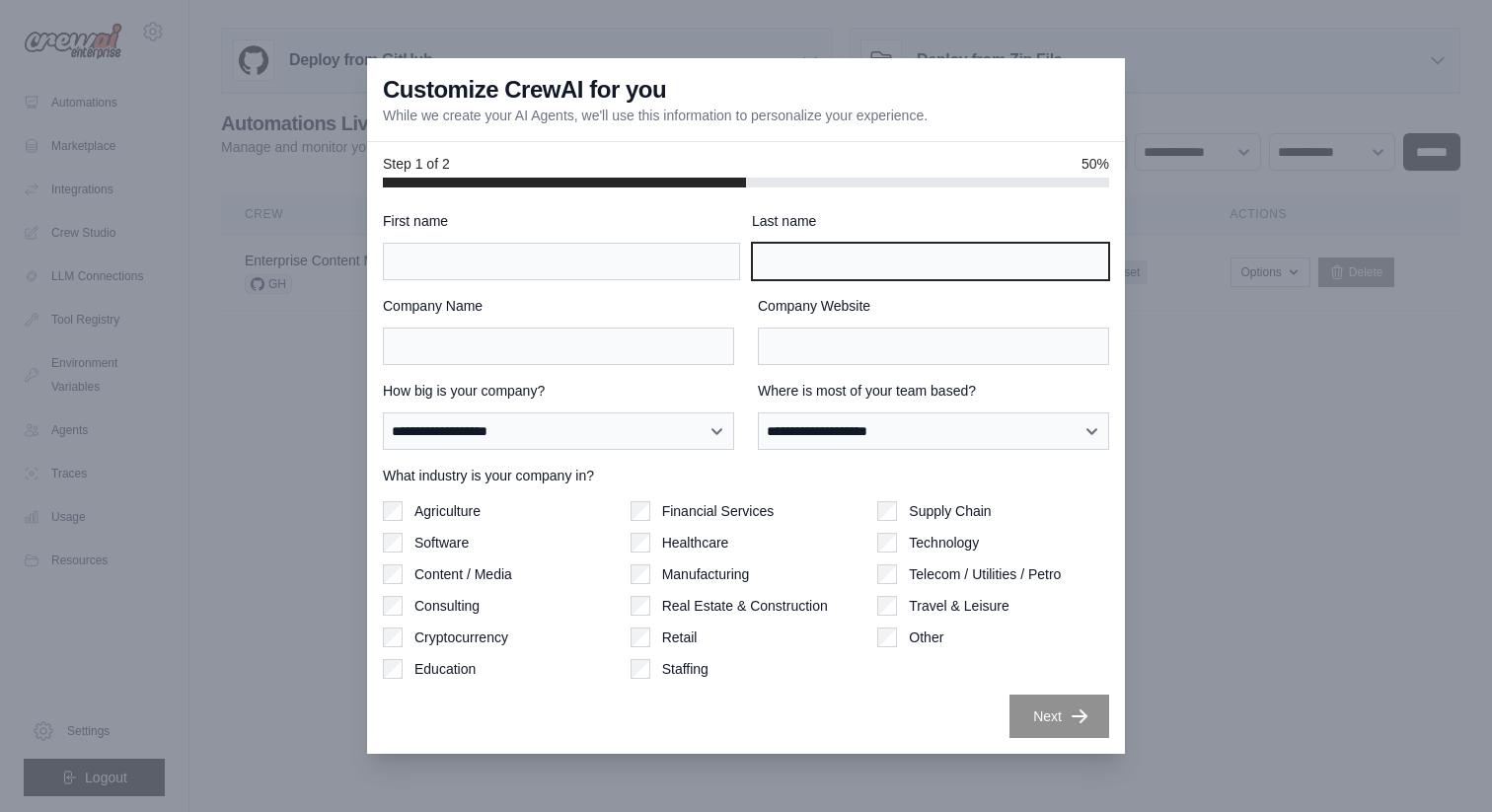 click on "Last name" at bounding box center (931, 261) 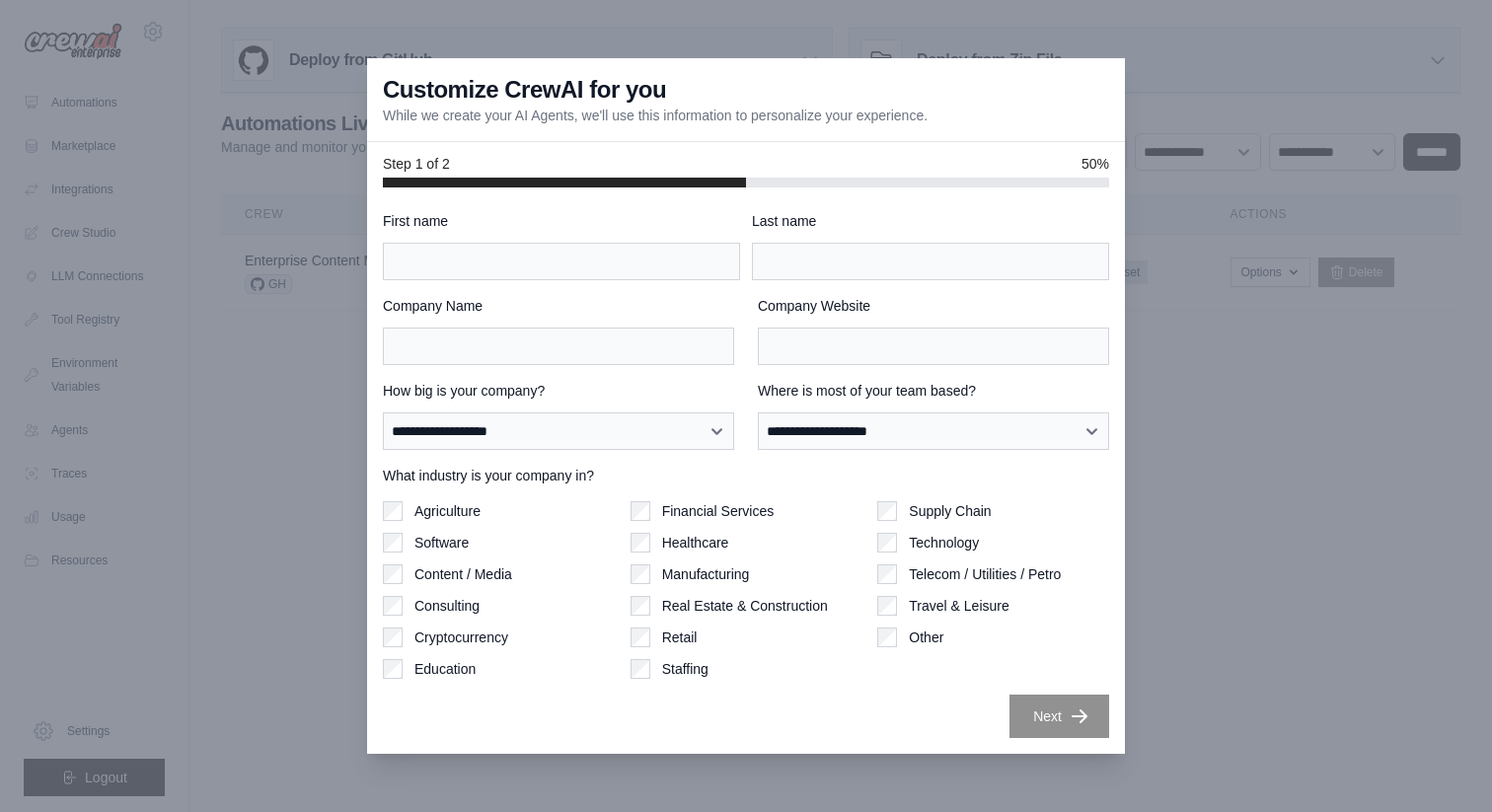 click at bounding box center [746, 406] 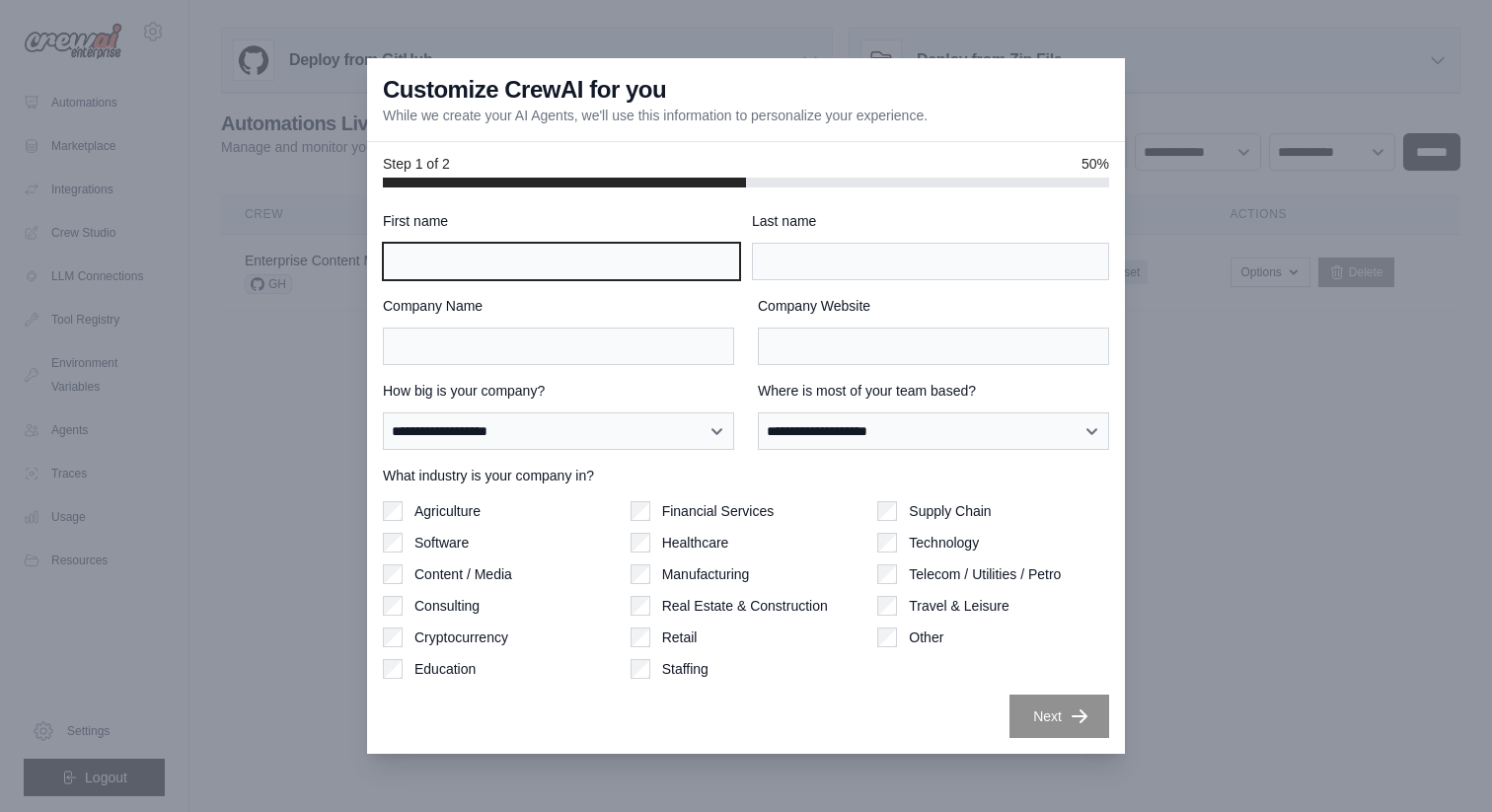 click on "First name" at bounding box center (561, 261) 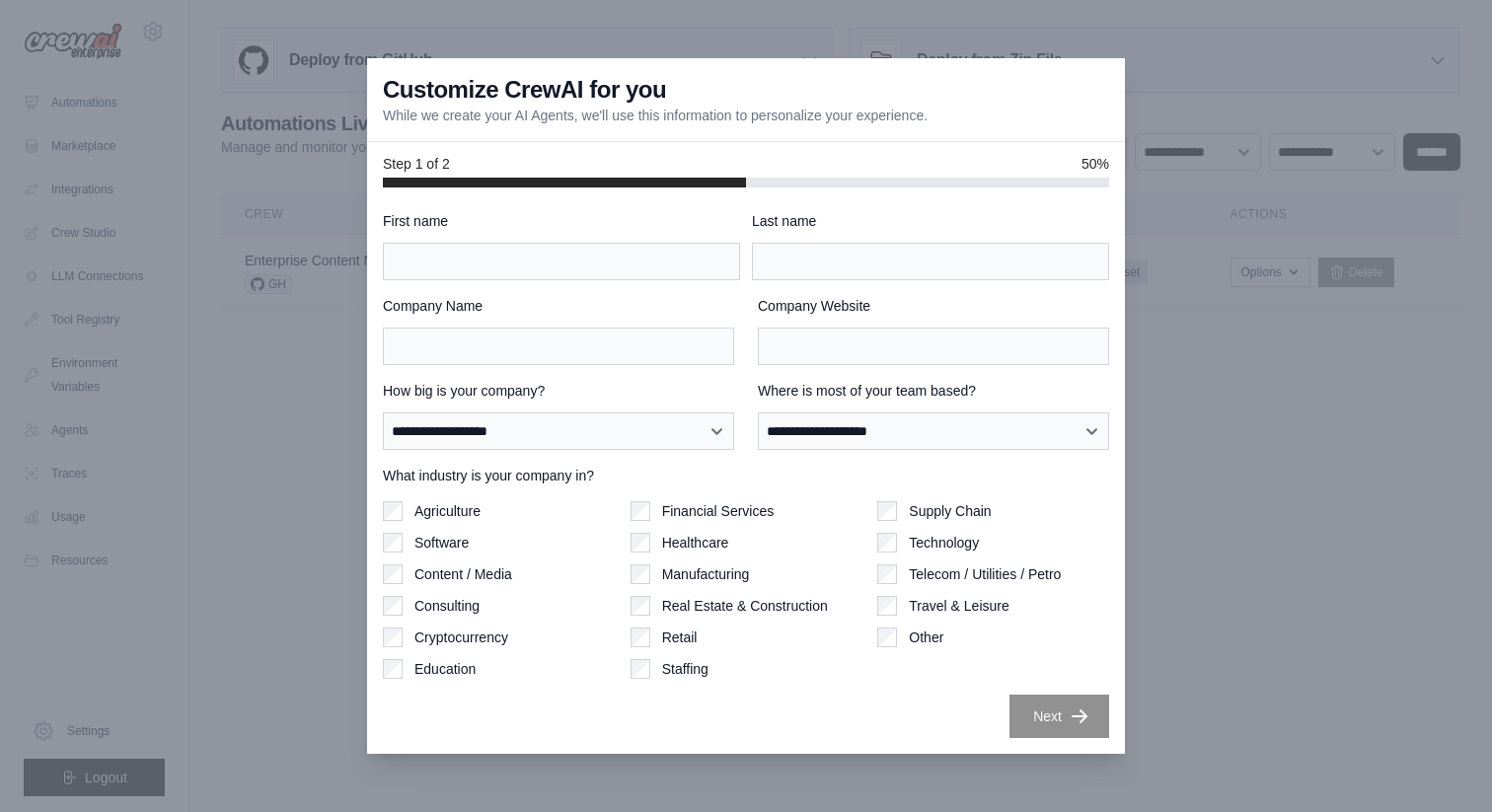 scroll, scrollTop: 0, scrollLeft: 0, axis: both 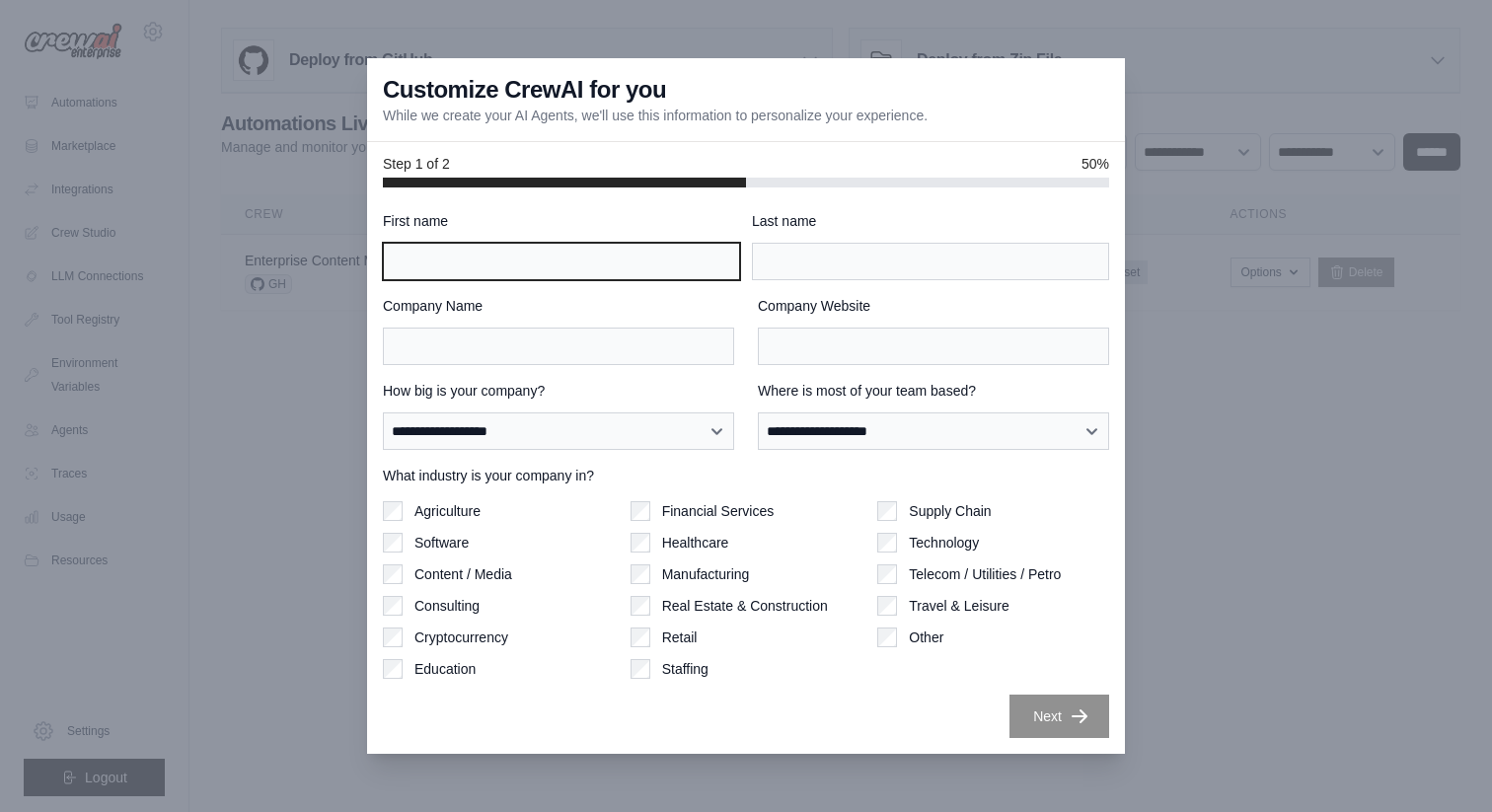click on "First name" at bounding box center (561, 261) 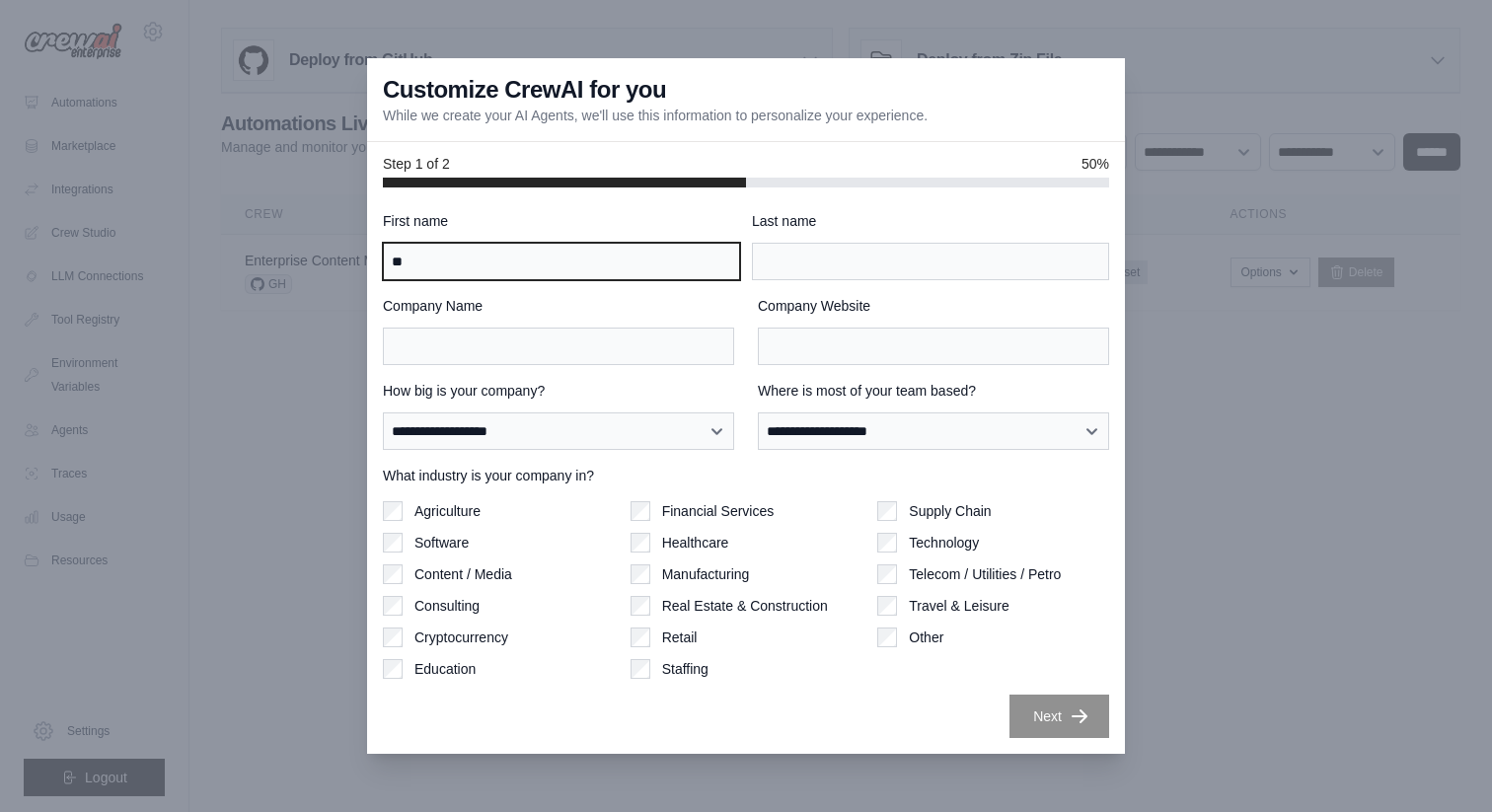 type on "*" 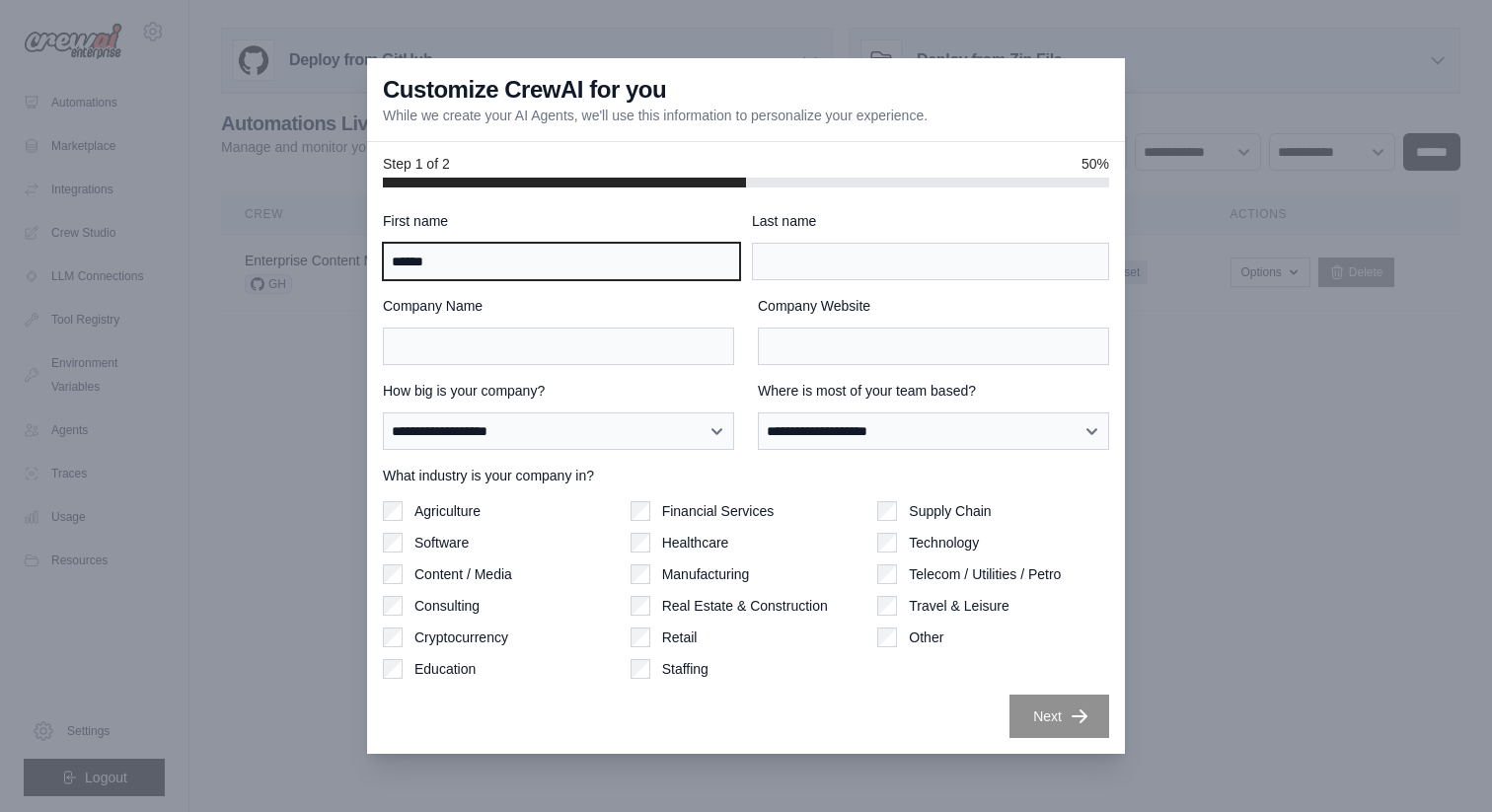 type on "******" 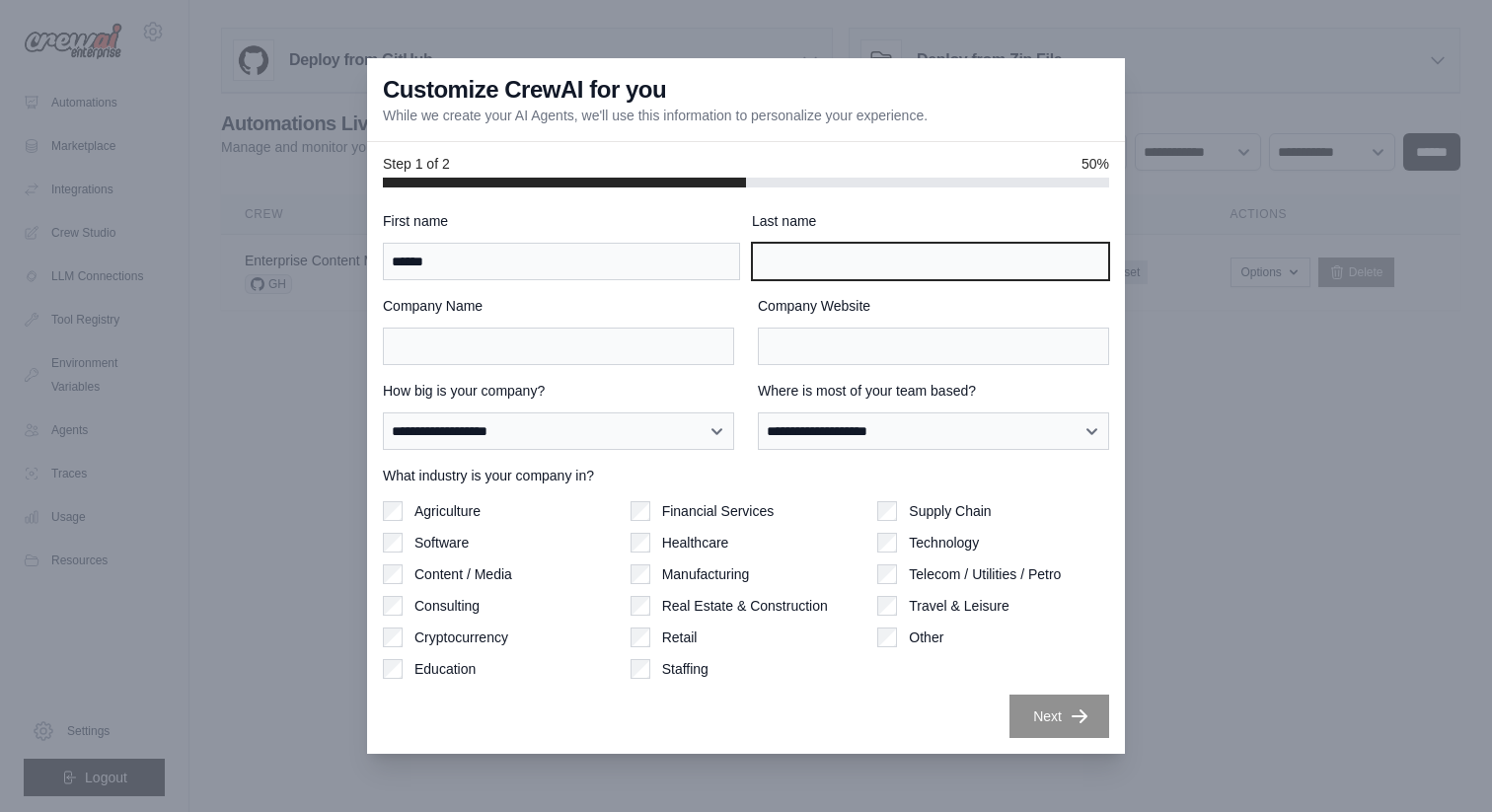 click on "Last name" at bounding box center (931, 261) 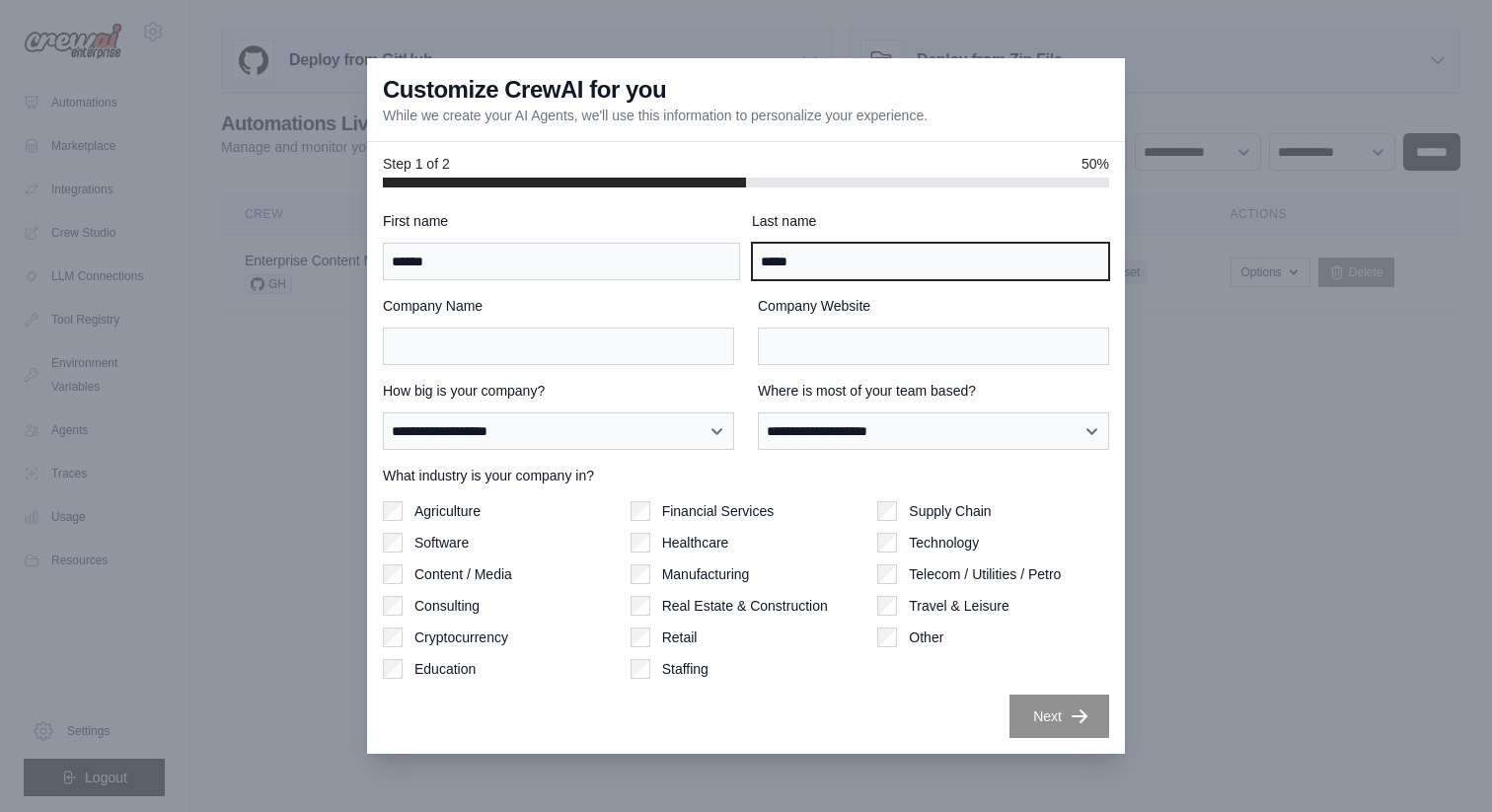 type on "*****" 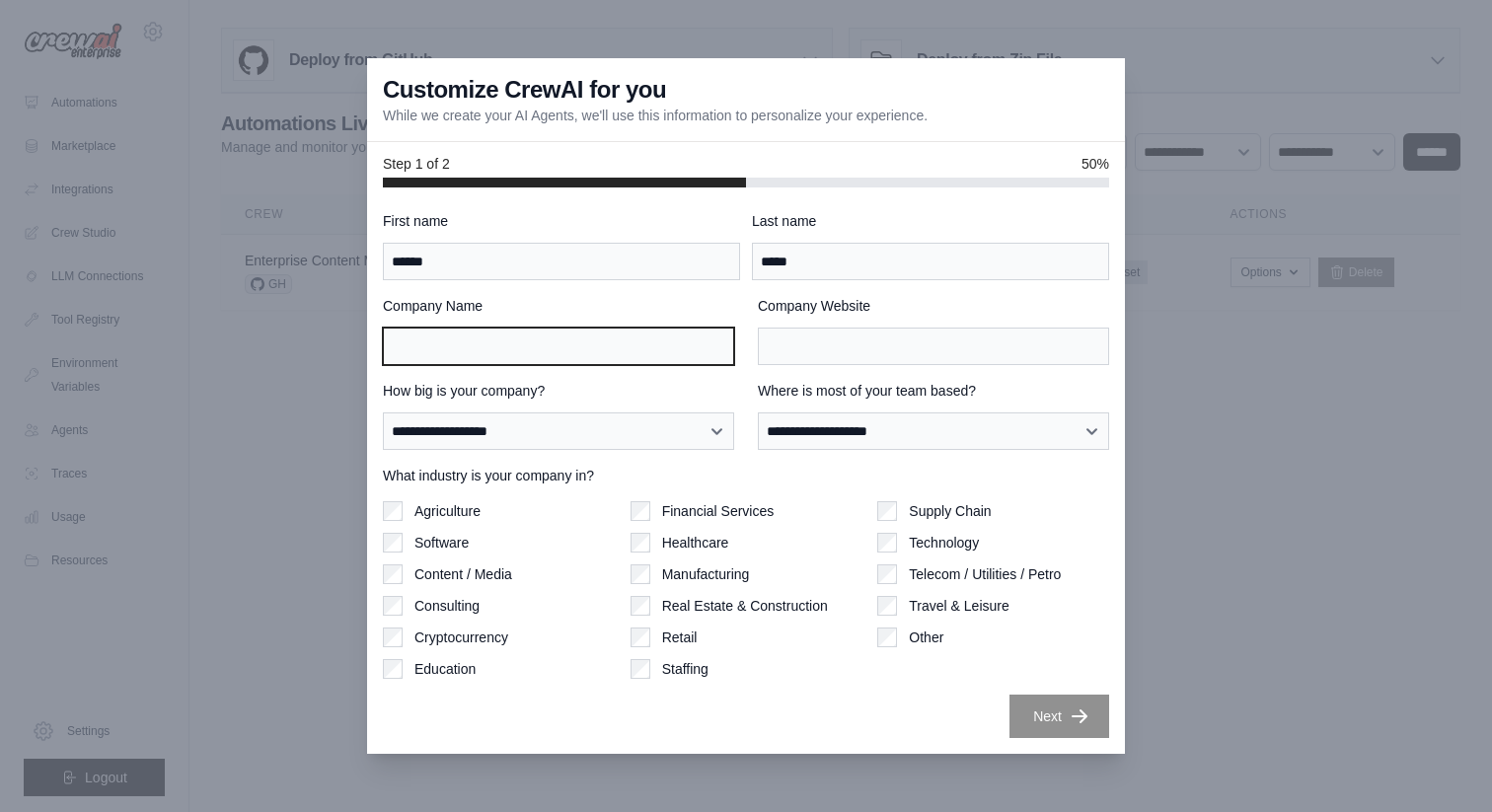 click on "Company Name" at bounding box center [559, 346] 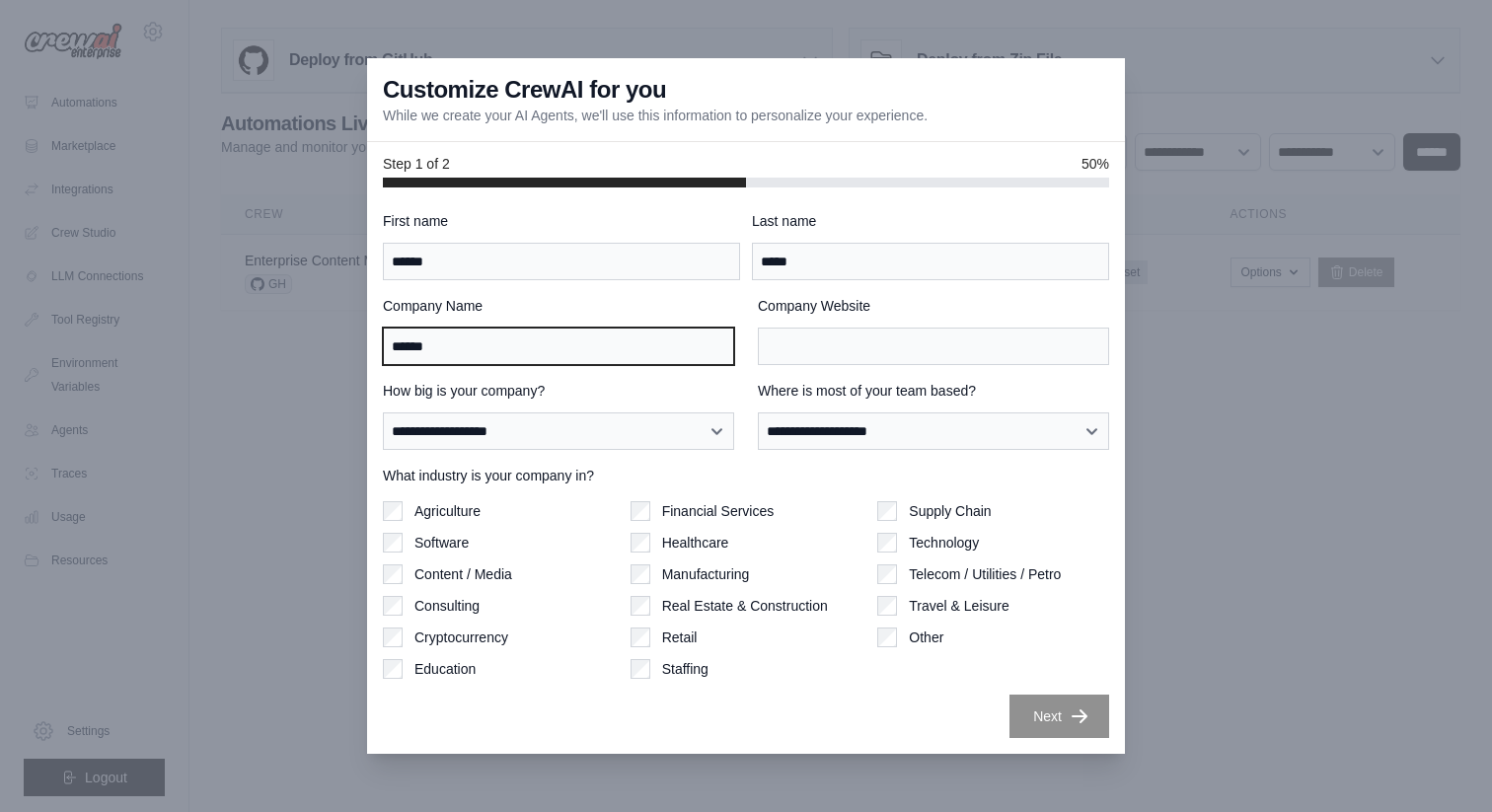 type on "******" 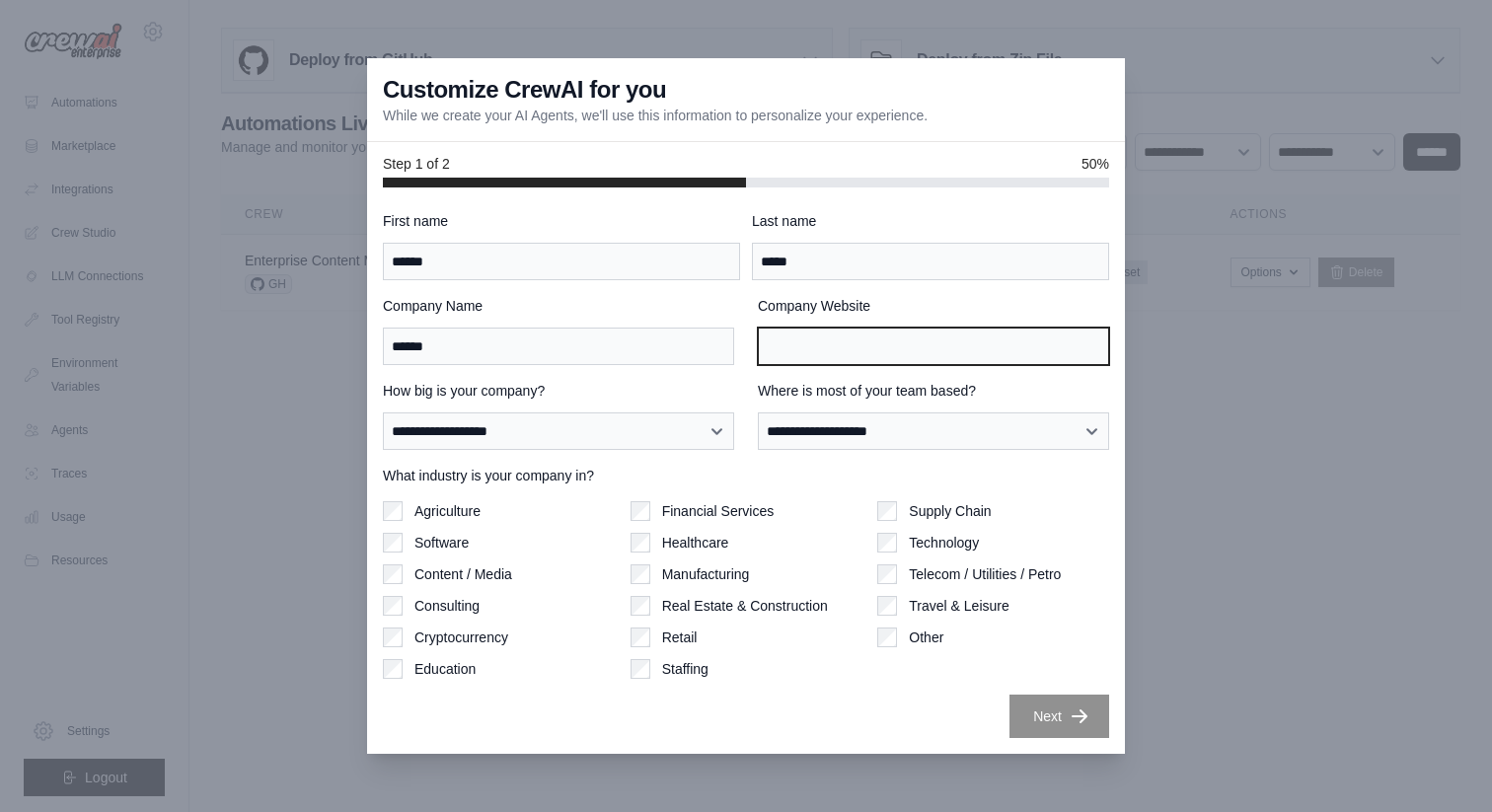 click on "Company Website" at bounding box center (933, 346) 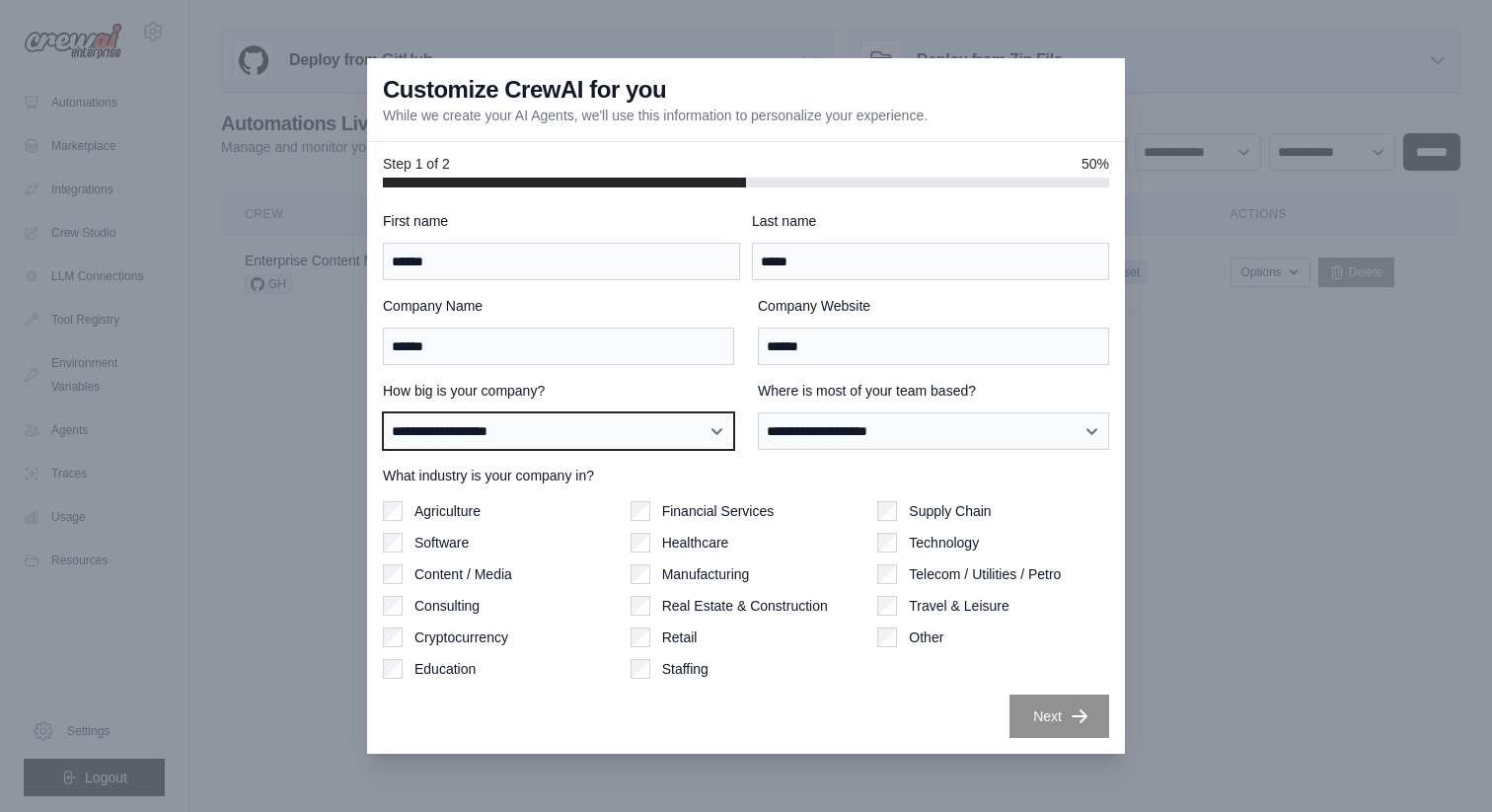 click on "**********" at bounding box center (559, 431) 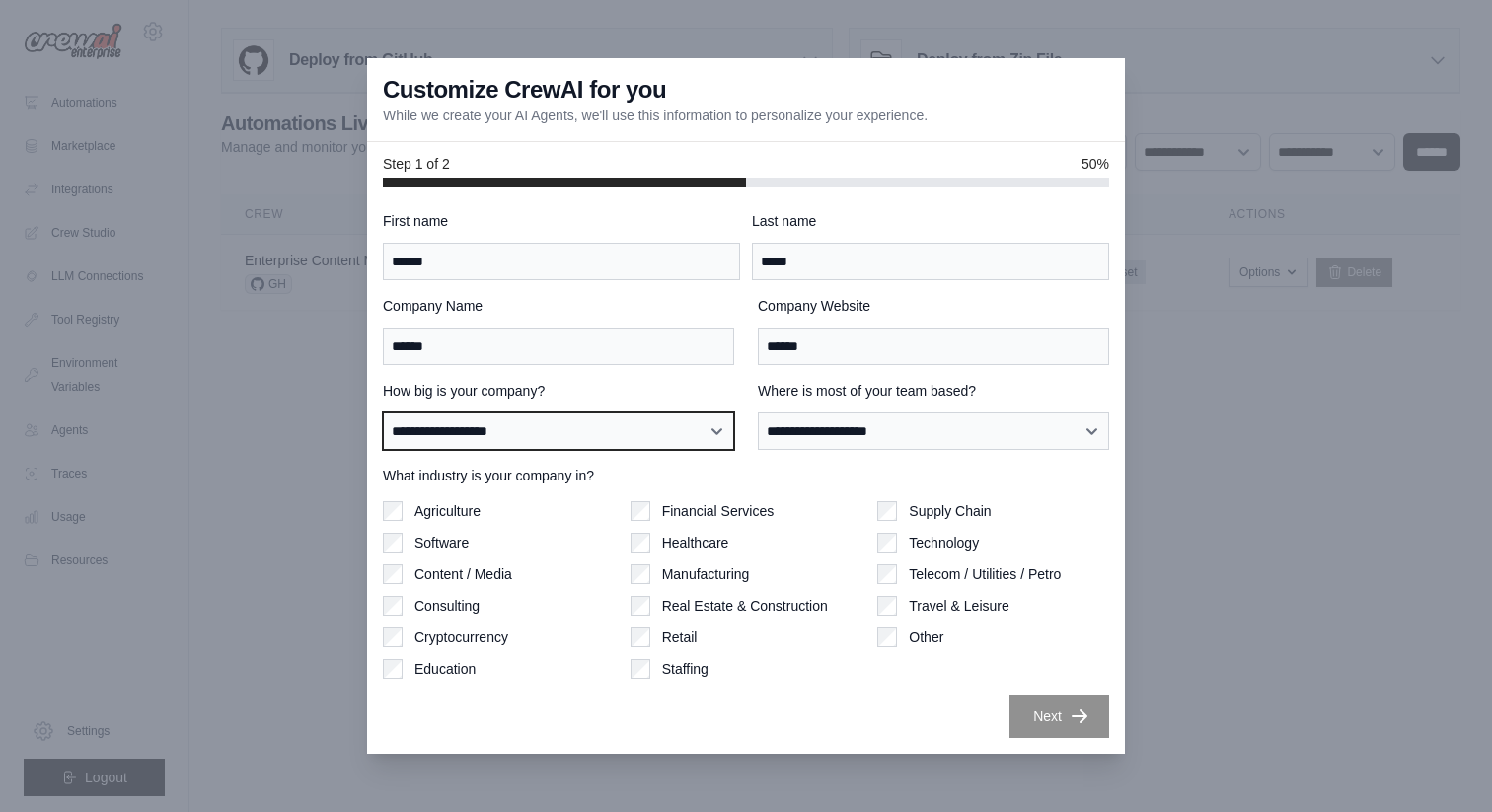 select on "**********" 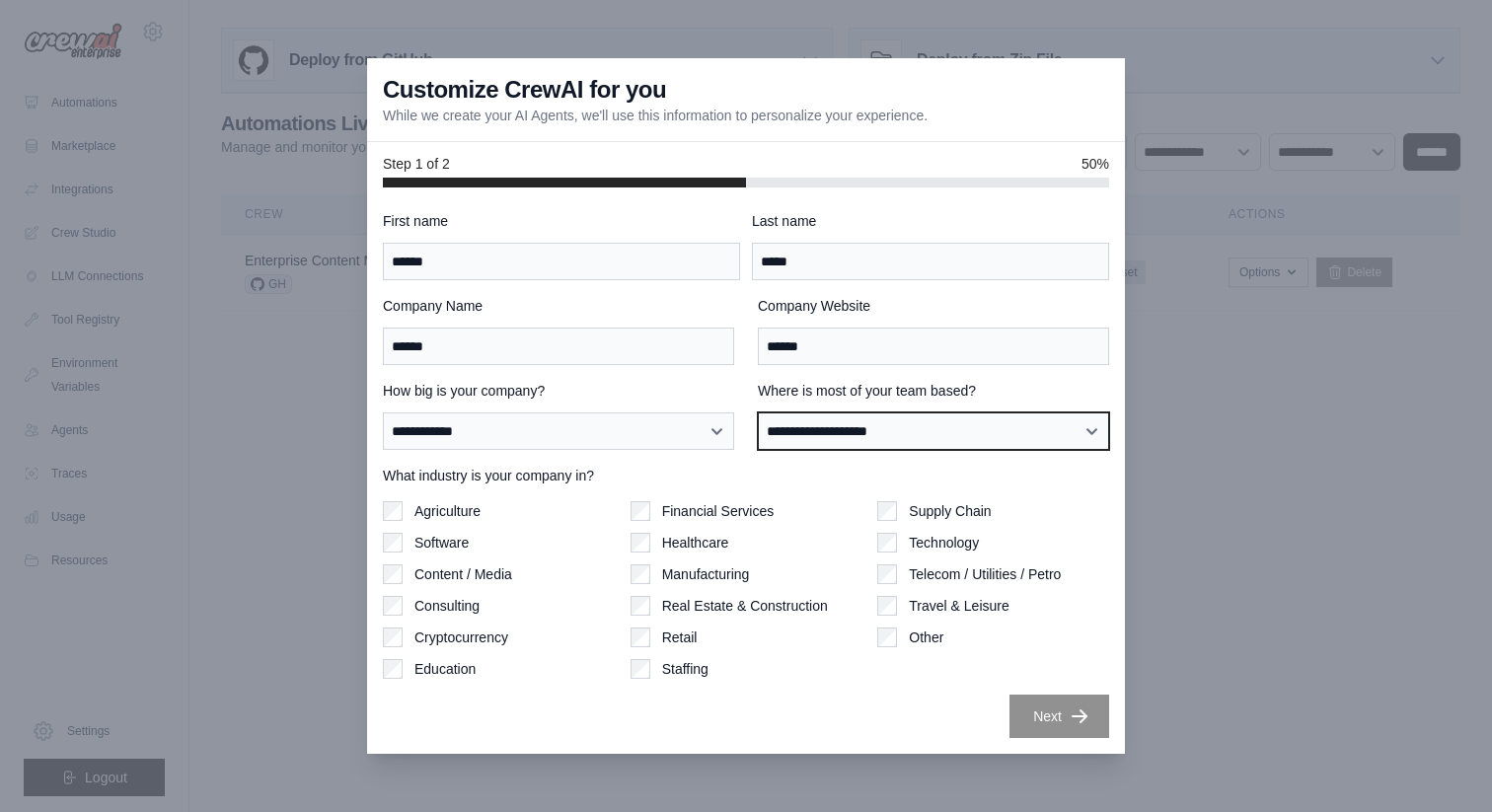 click on "**********" at bounding box center (933, 431) 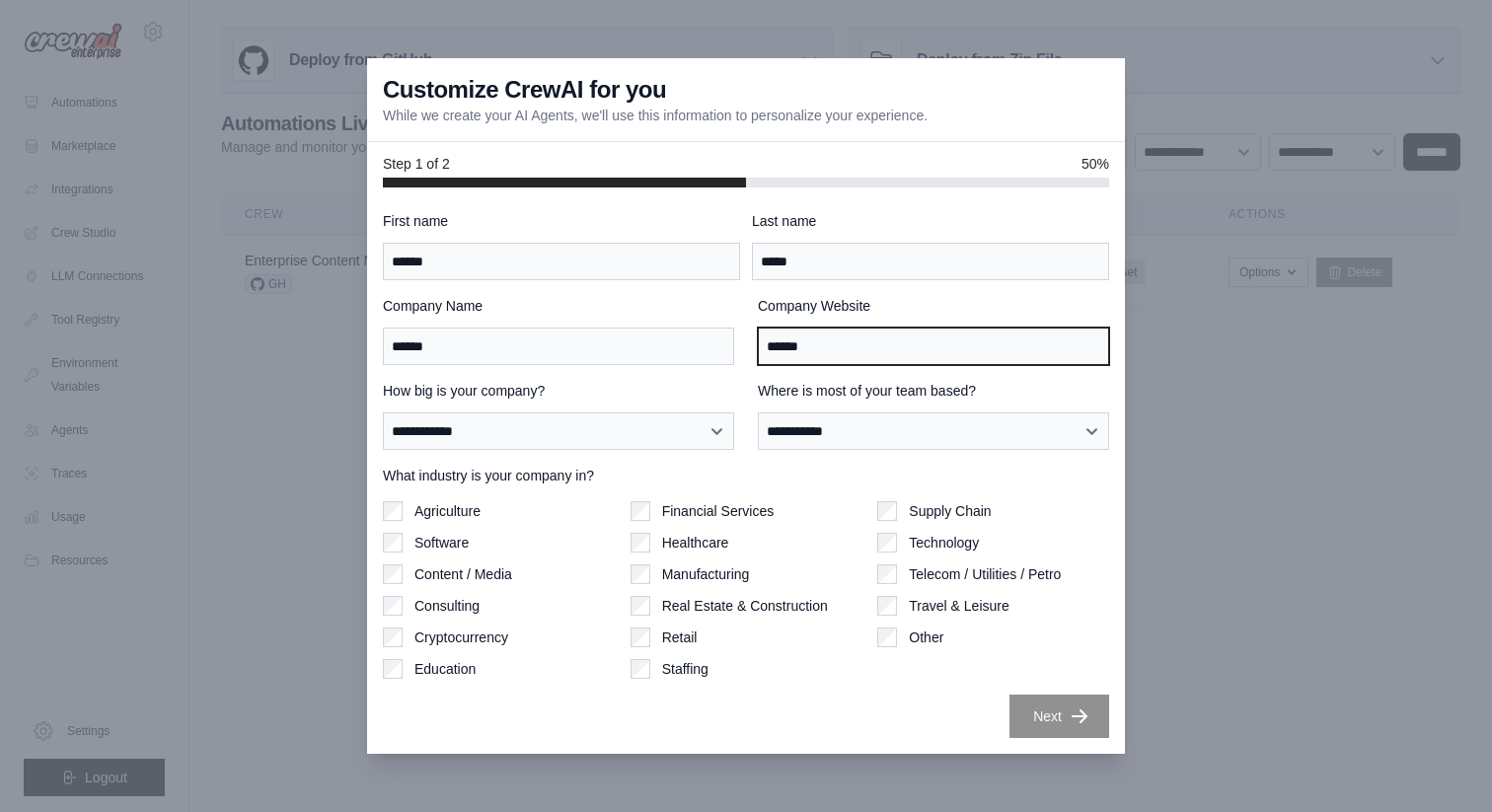 drag, startPoint x: 823, startPoint y: 345, endPoint x: 755, endPoint y: 345, distance: 68 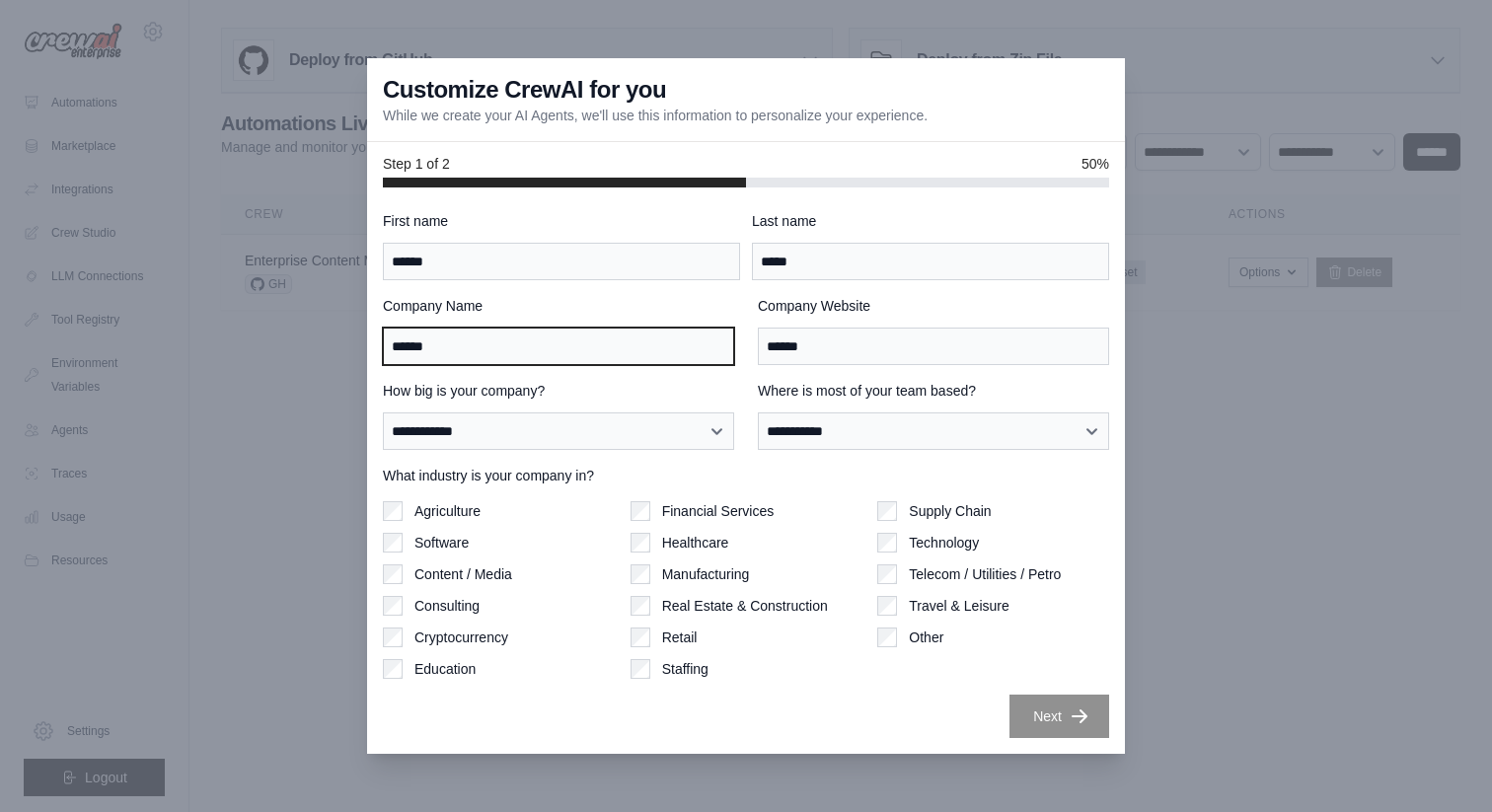 drag, startPoint x: 521, startPoint y: 336, endPoint x: 230, endPoint y: 308, distance: 292.344 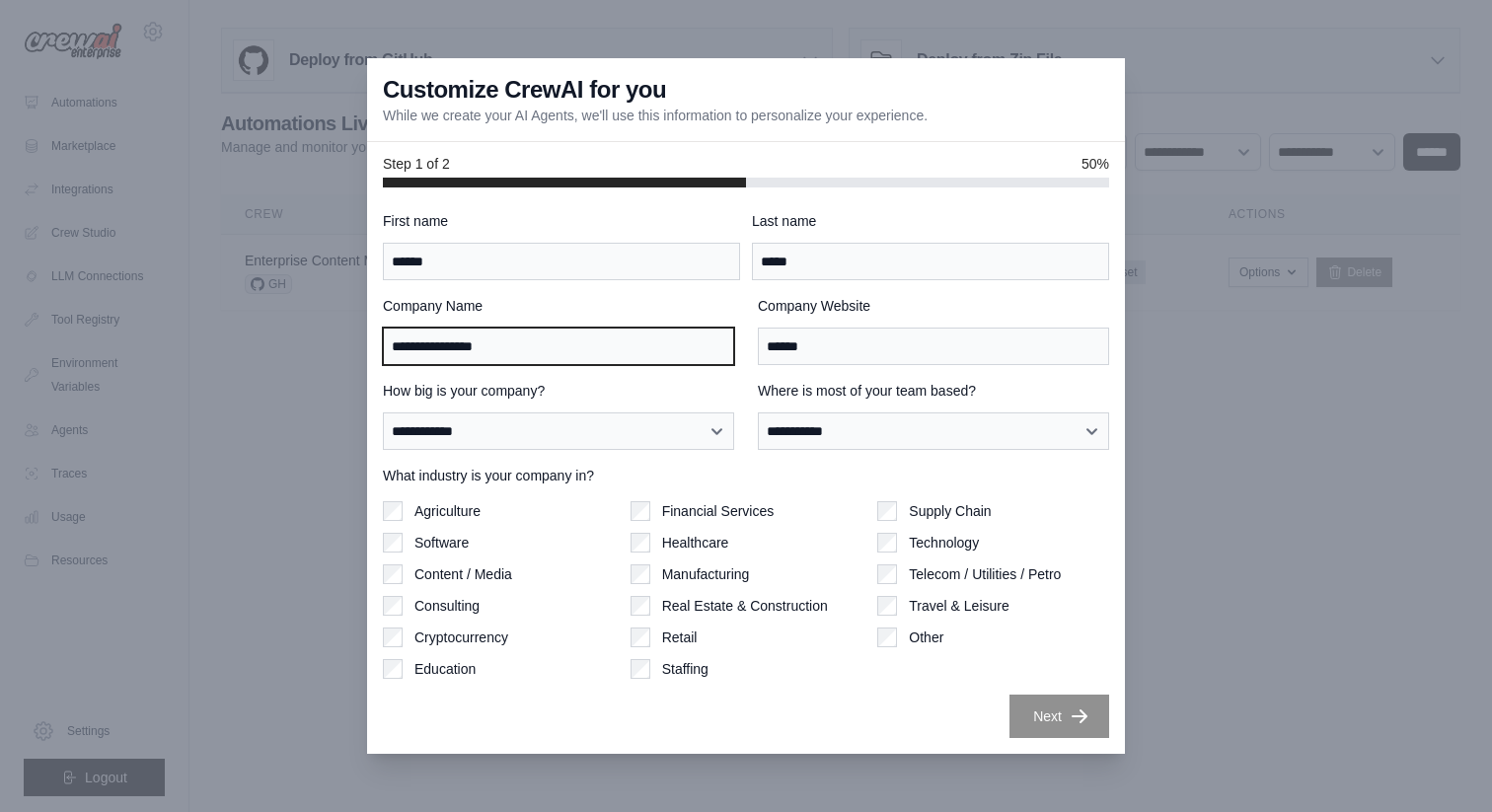 type on "**********" 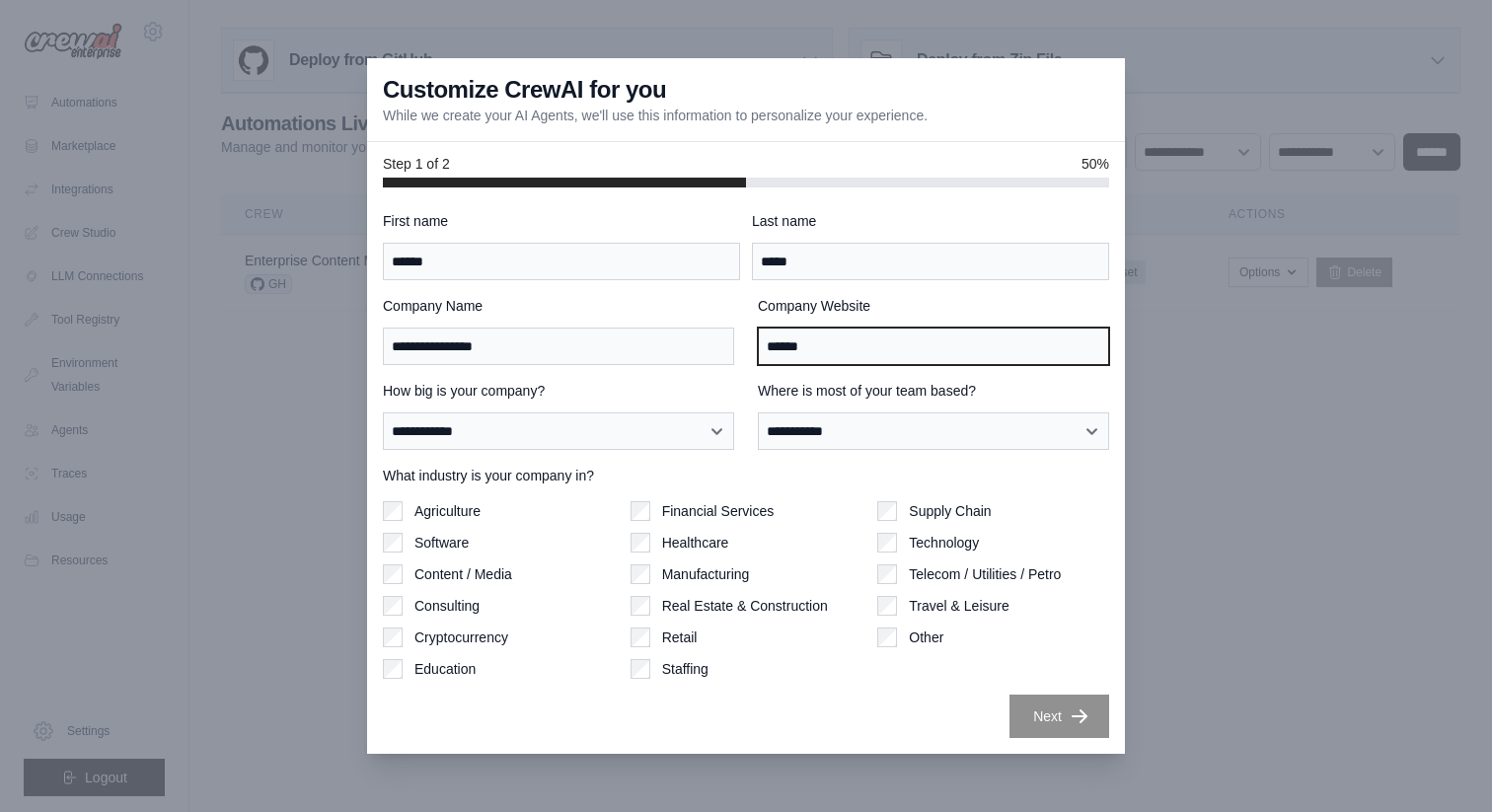 drag, startPoint x: 811, startPoint y: 349, endPoint x: 748, endPoint y: 349, distance: 63 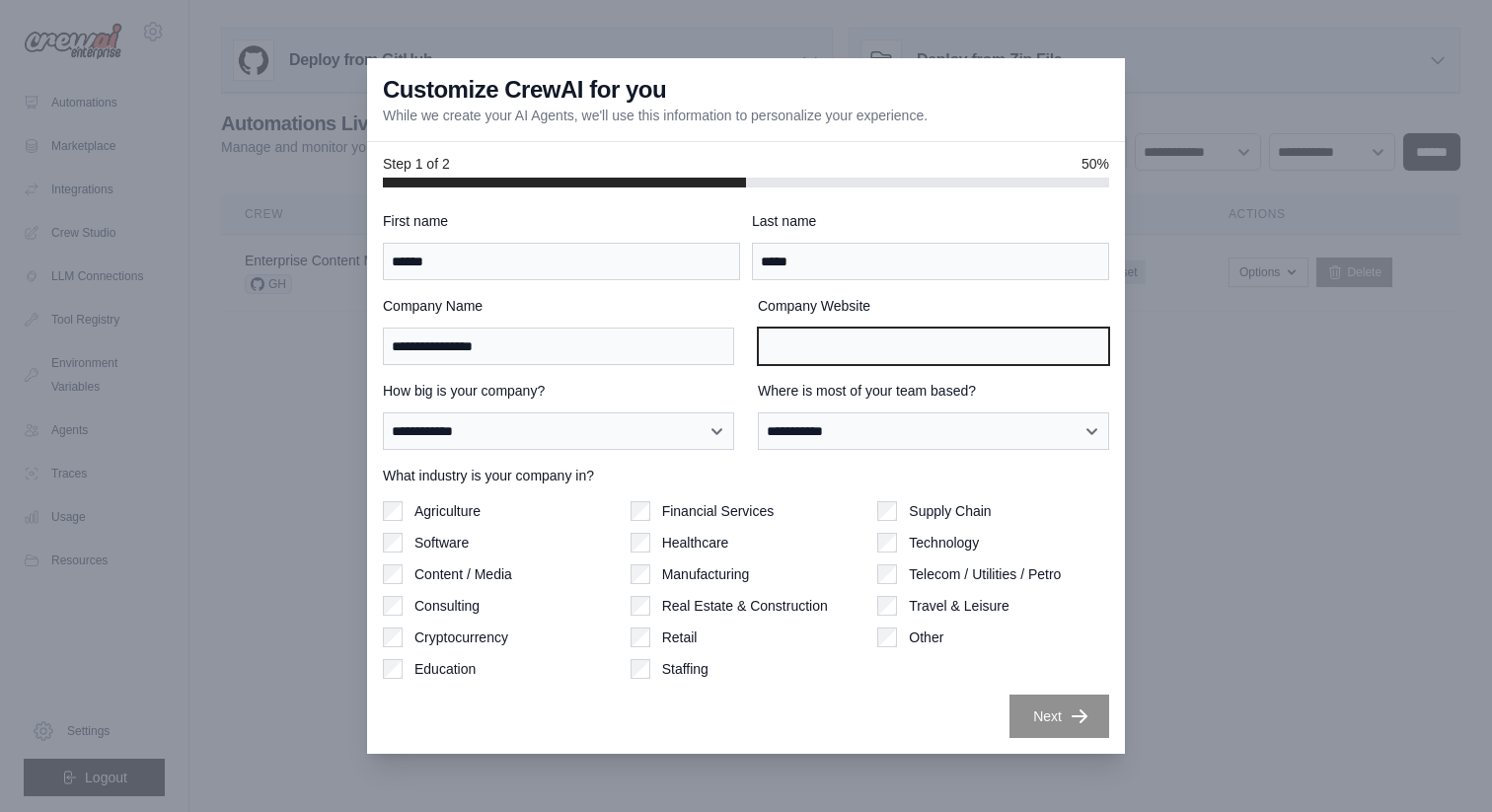 type 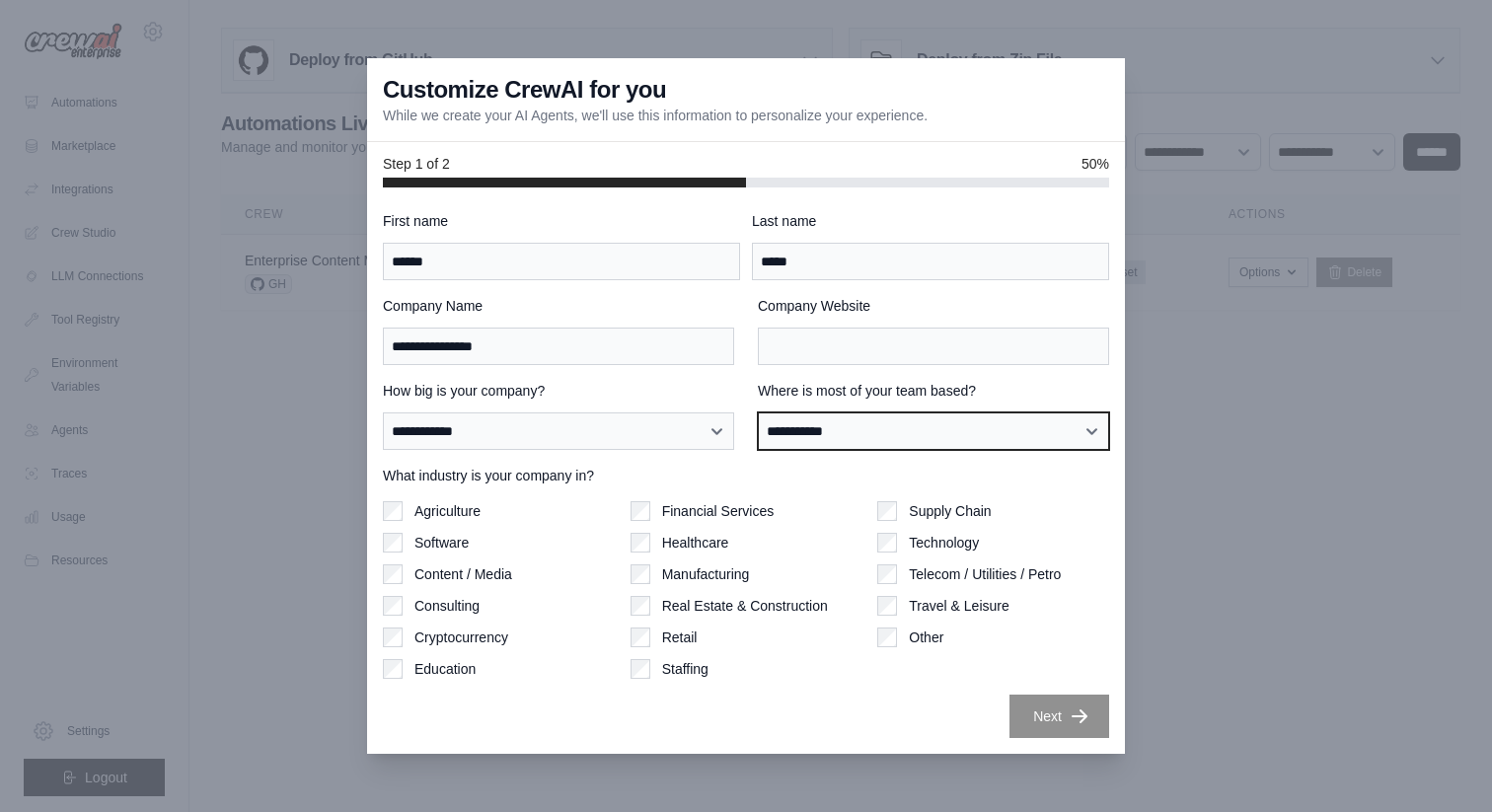 click on "**********" at bounding box center (933, 431) 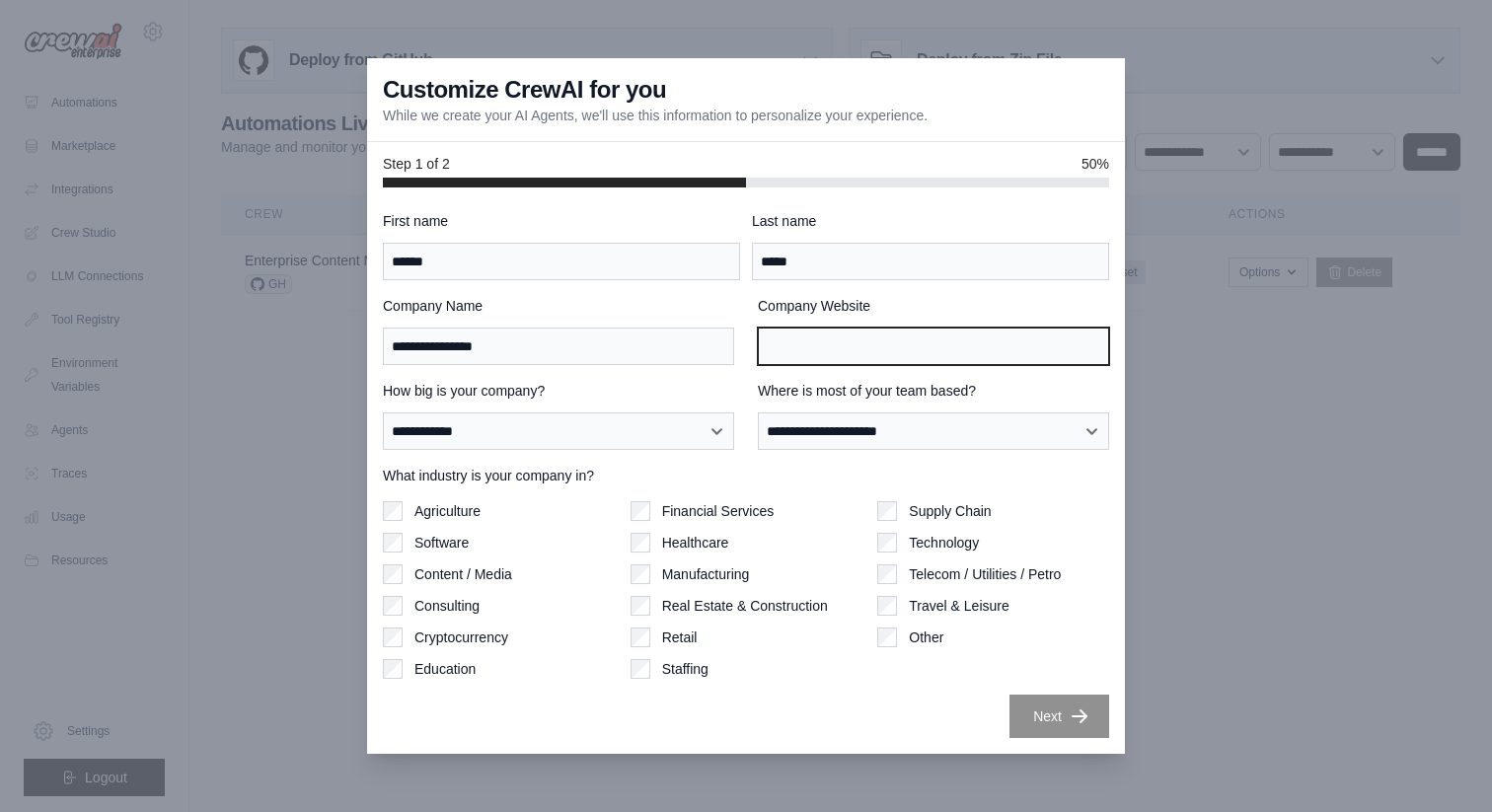 click on "Company Website" at bounding box center (933, 346) 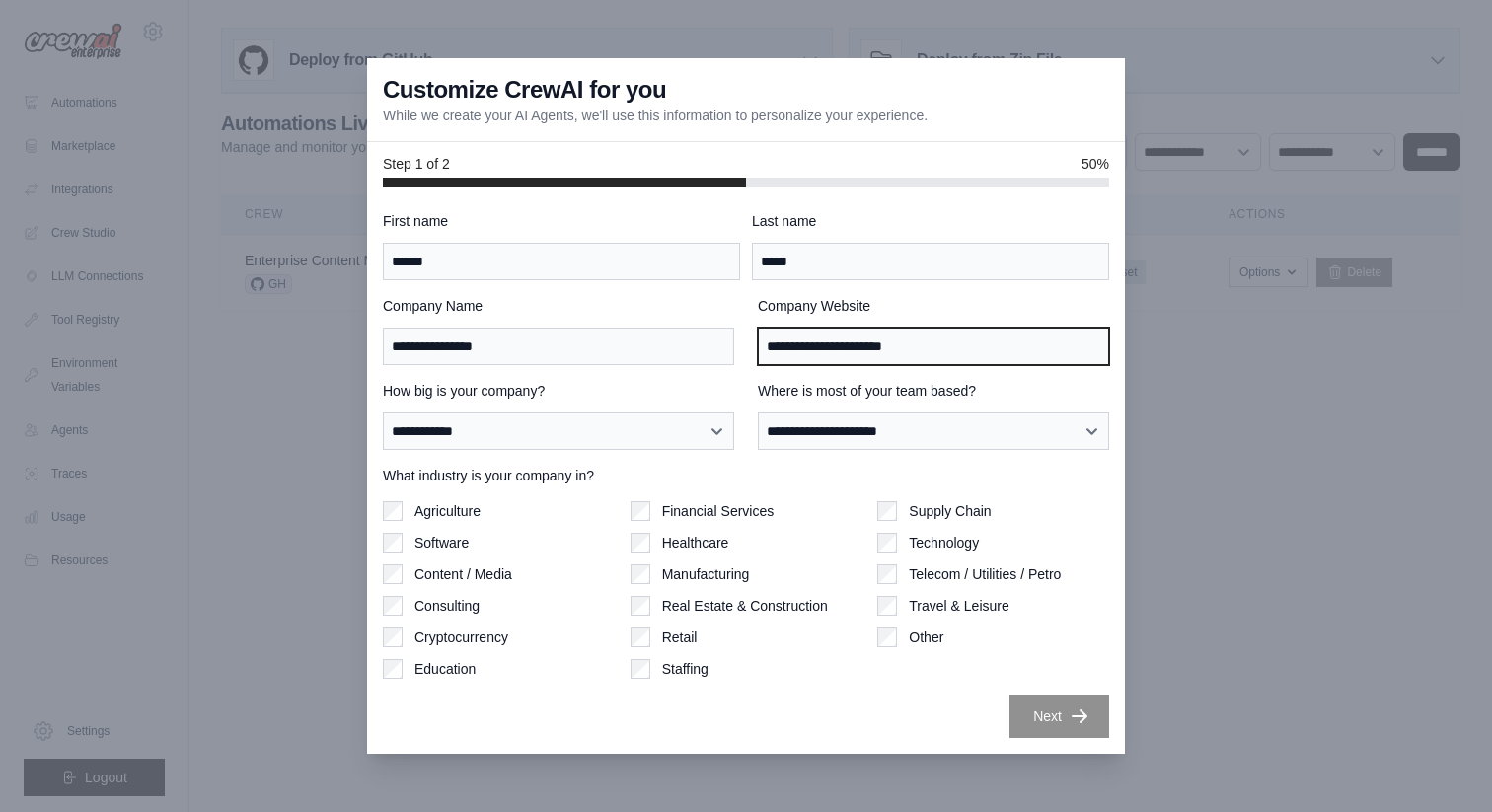 type on "**********" 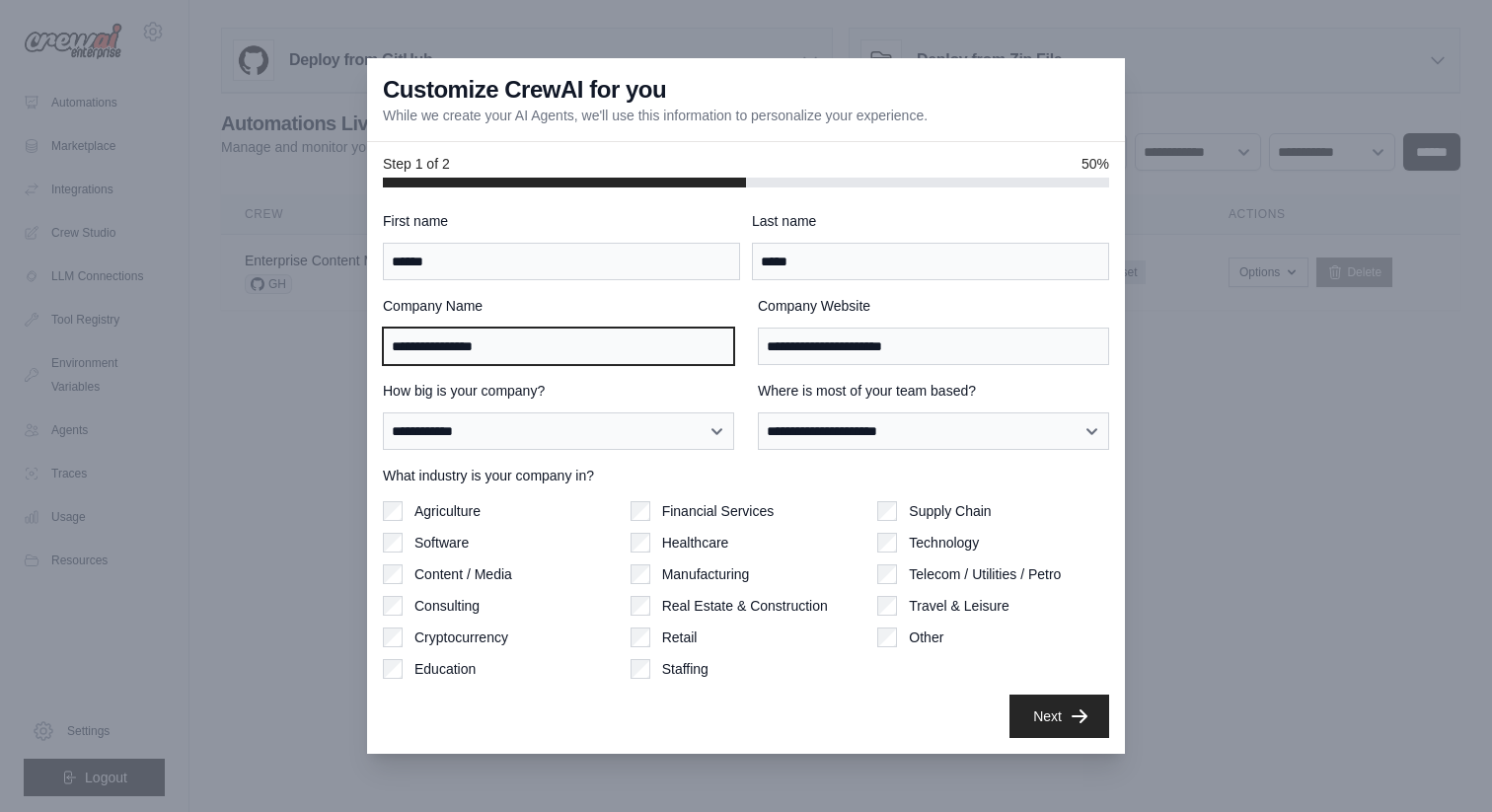 drag, startPoint x: 518, startPoint y: 349, endPoint x: 210, endPoint y: 347, distance: 308.0065 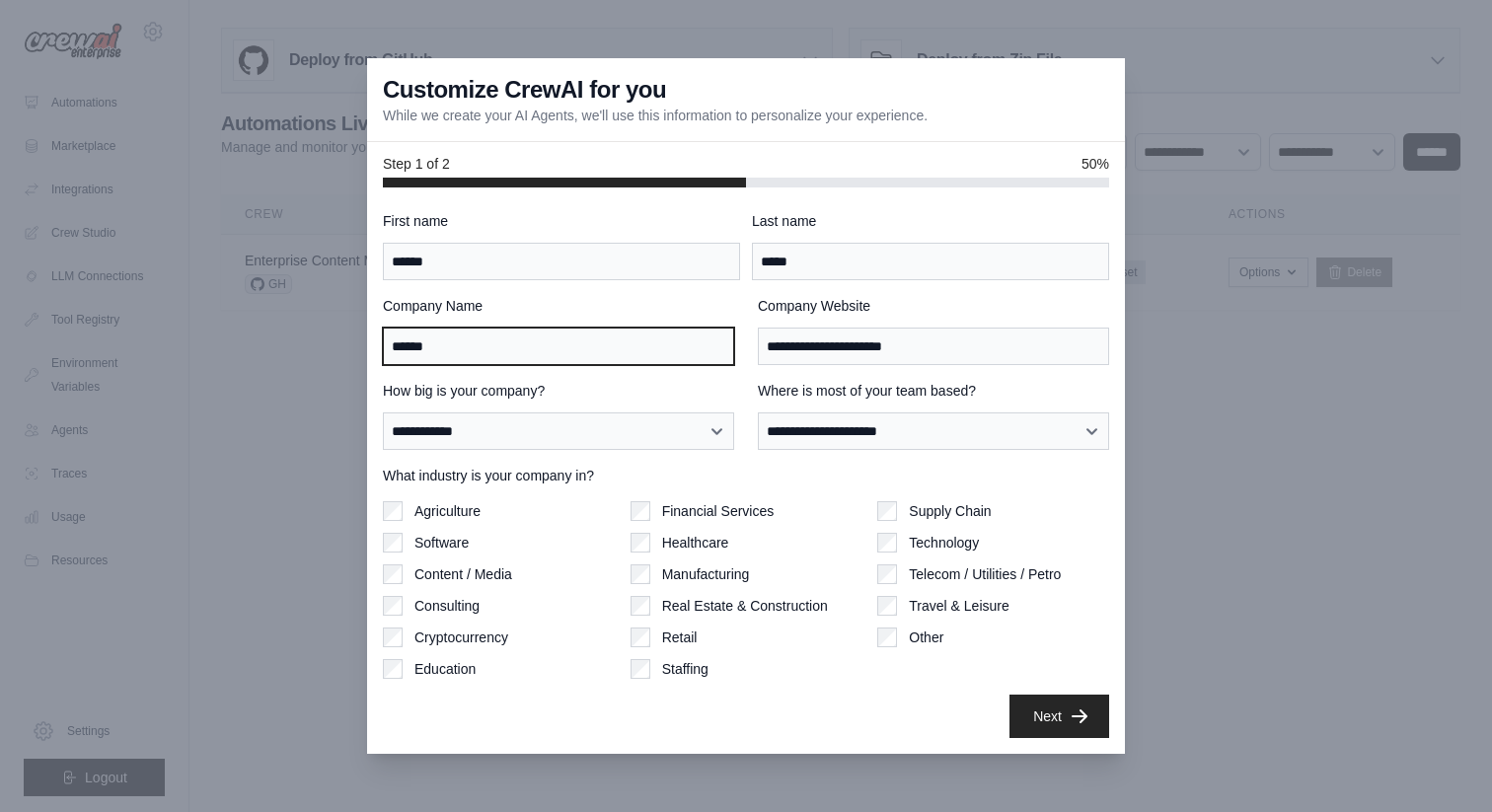 type on "******" 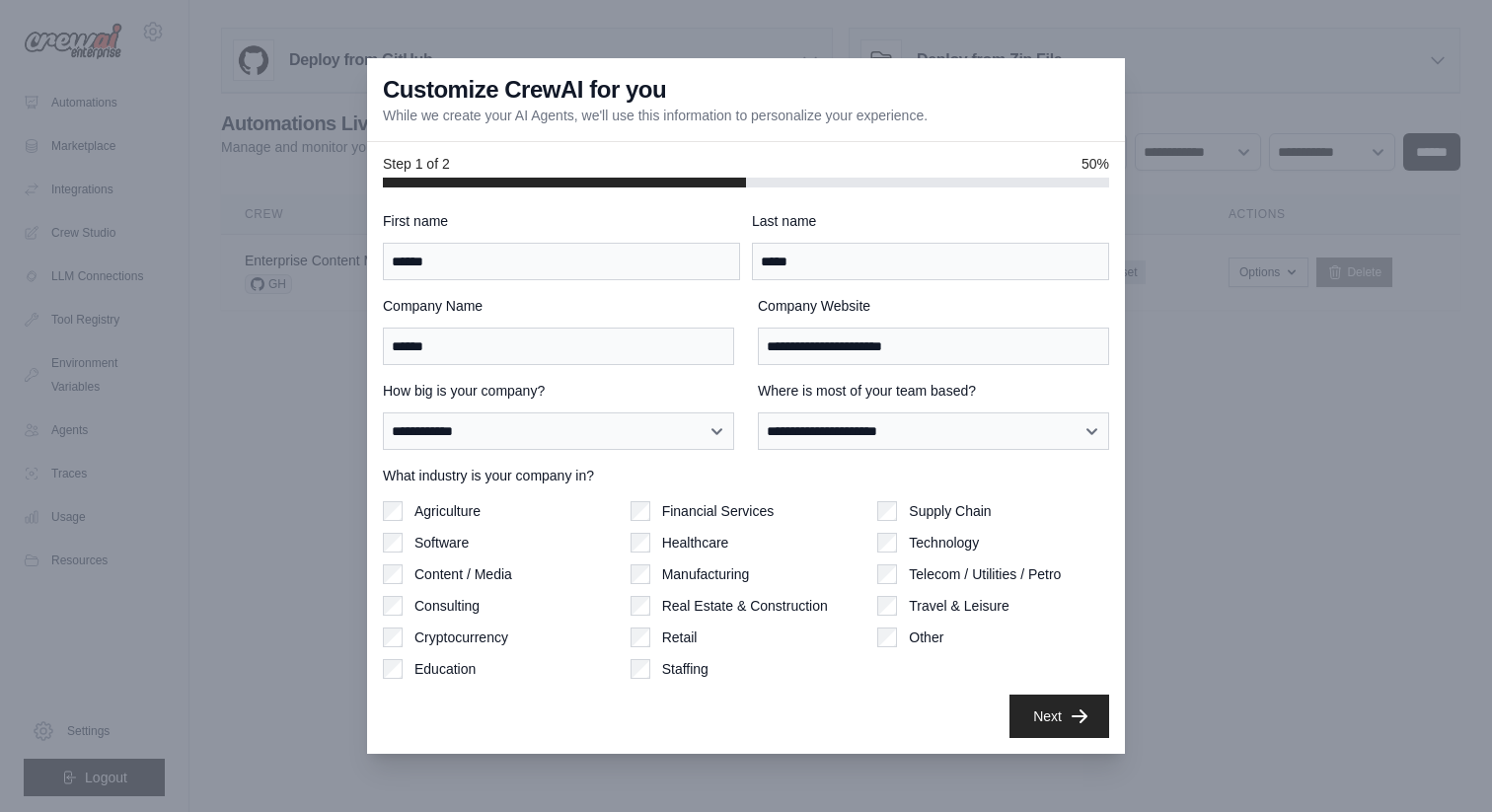 click on "Step 1 of 2
50%" at bounding box center (746, 165) 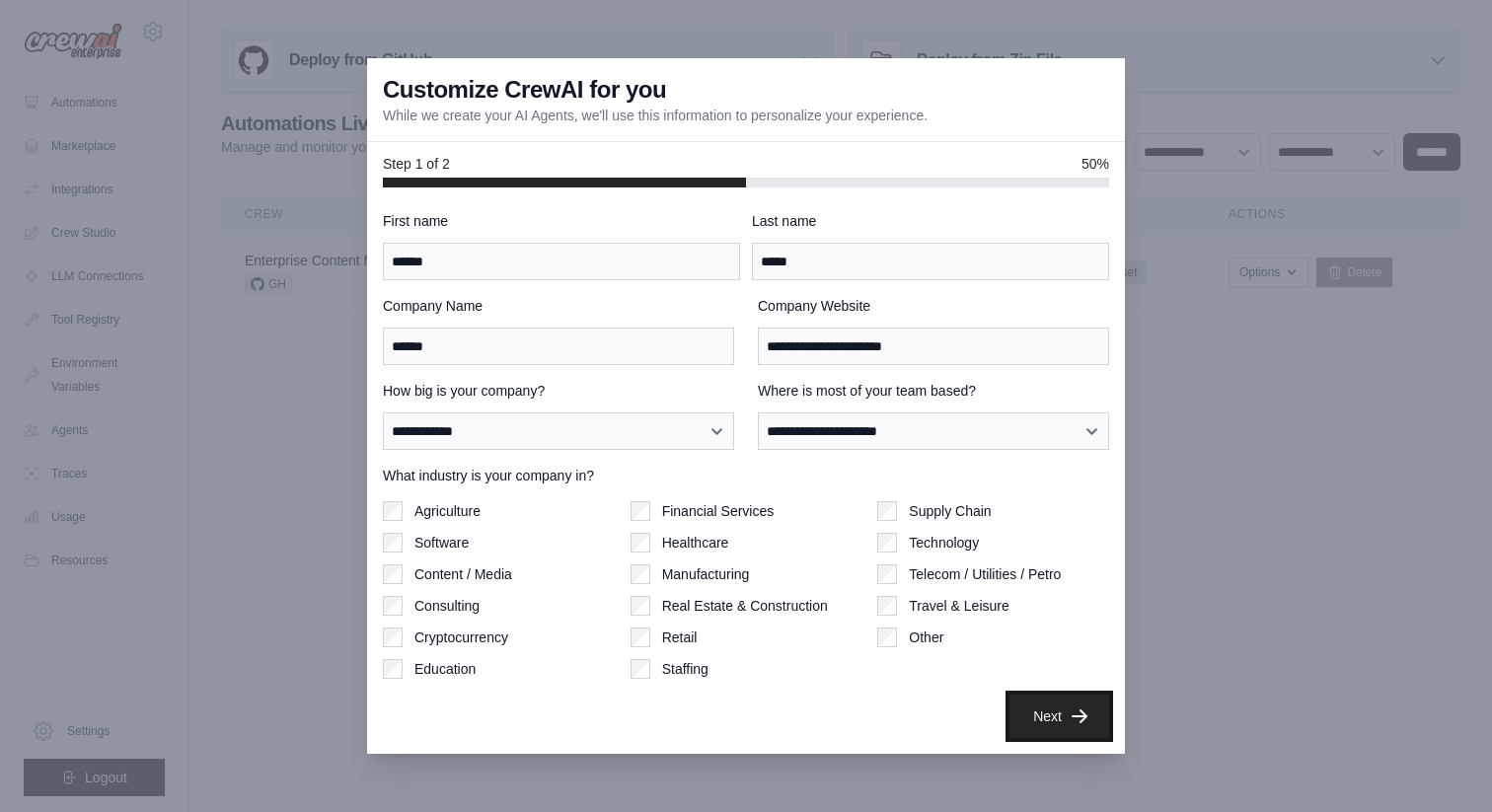click on "Next" at bounding box center (1059, 716) 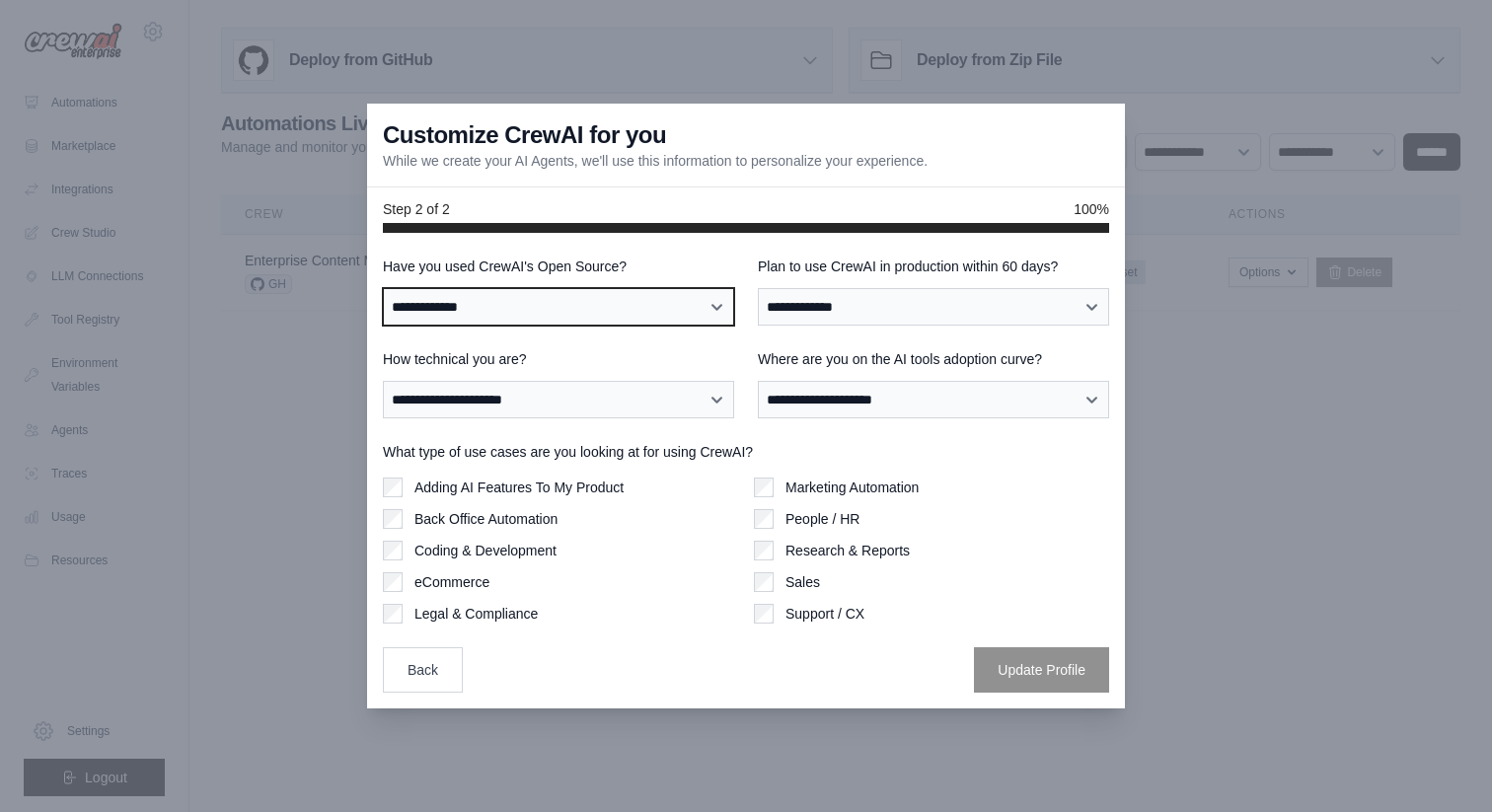 click on "**********" at bounding box center [559, 307] 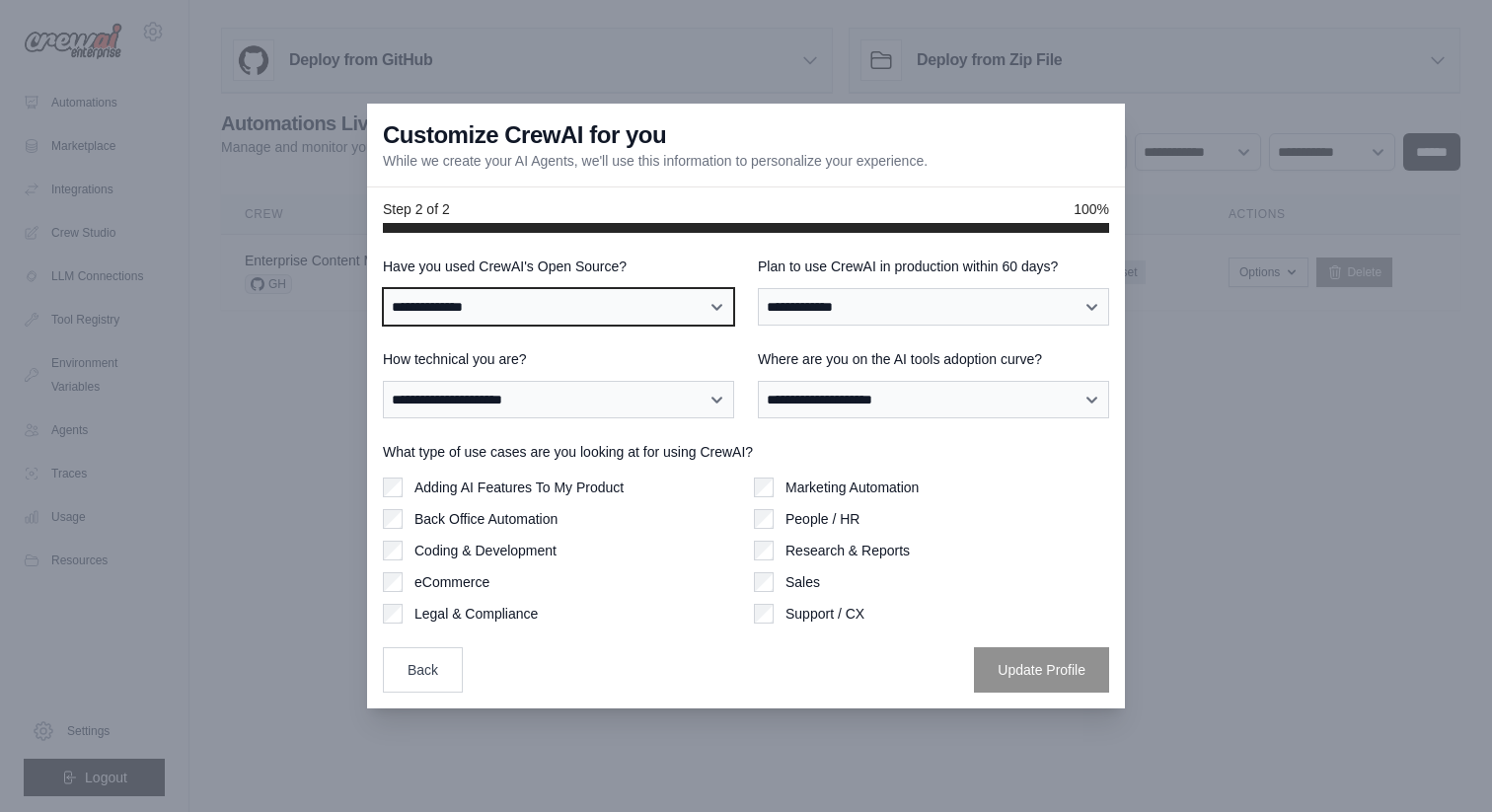 click on "**********" at bounding box center [559, 307] 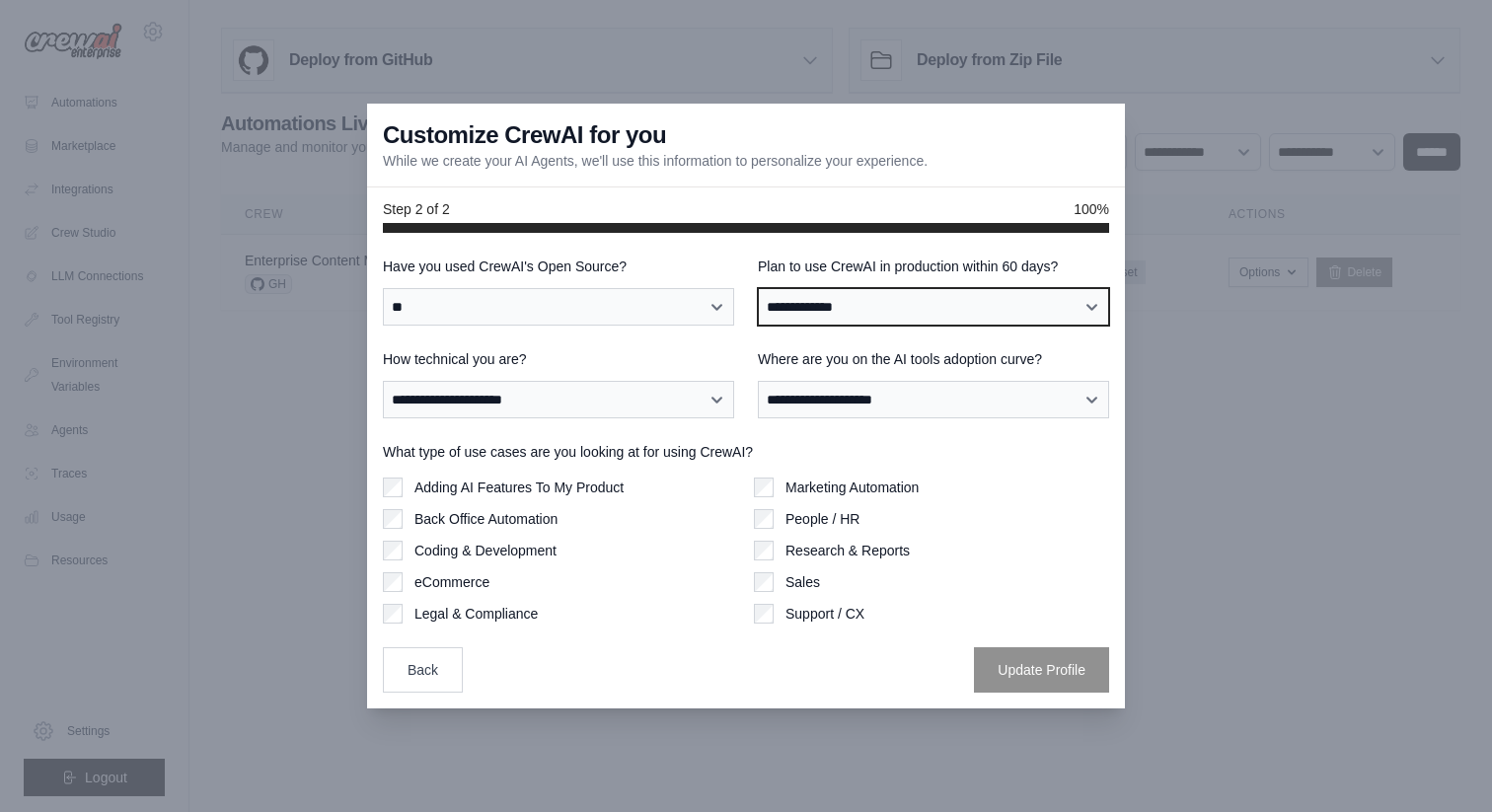 click on "**********" at bounding box center [933, 307] 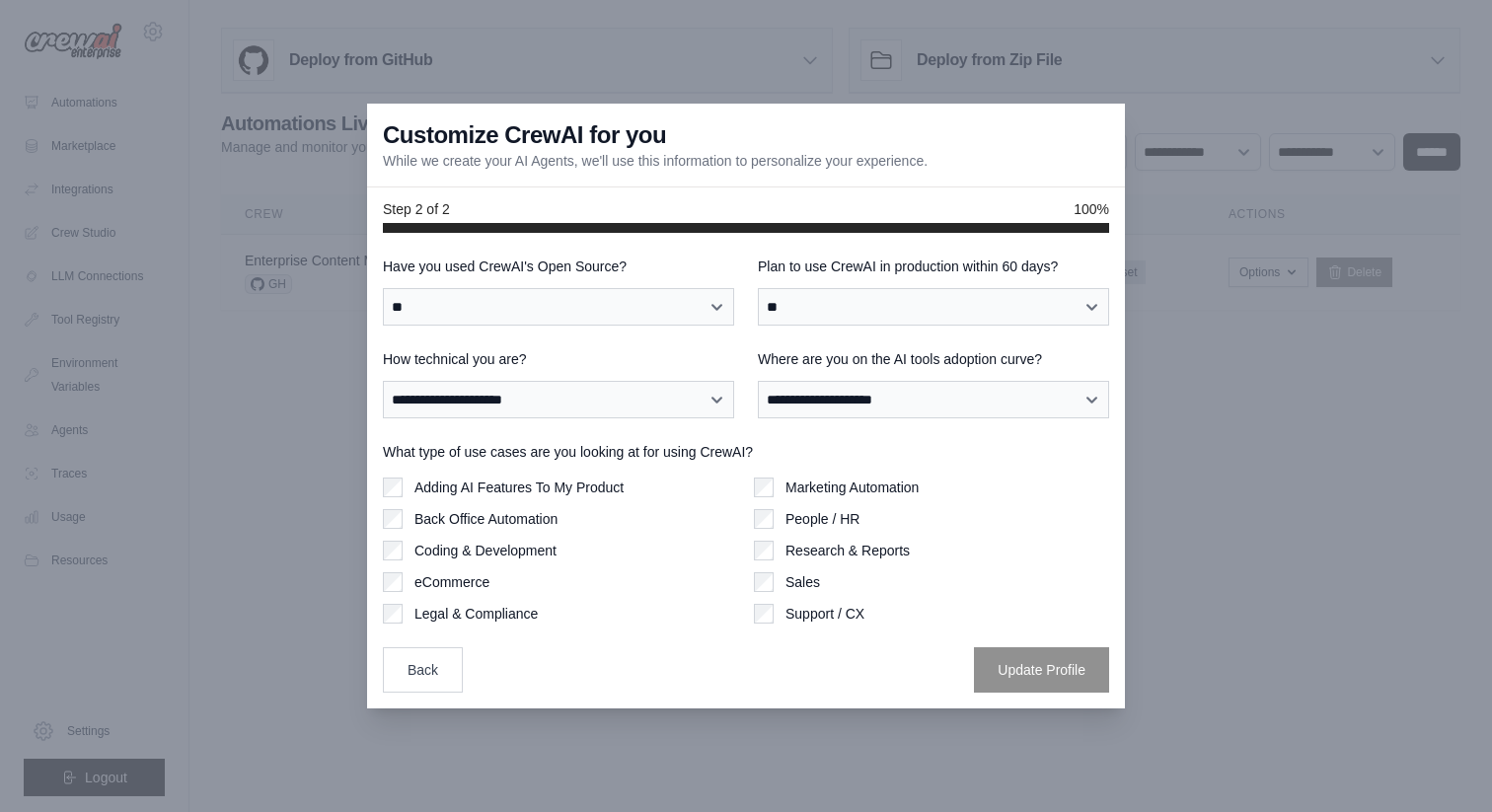 click on "**********" at bounding box center (746, 475) 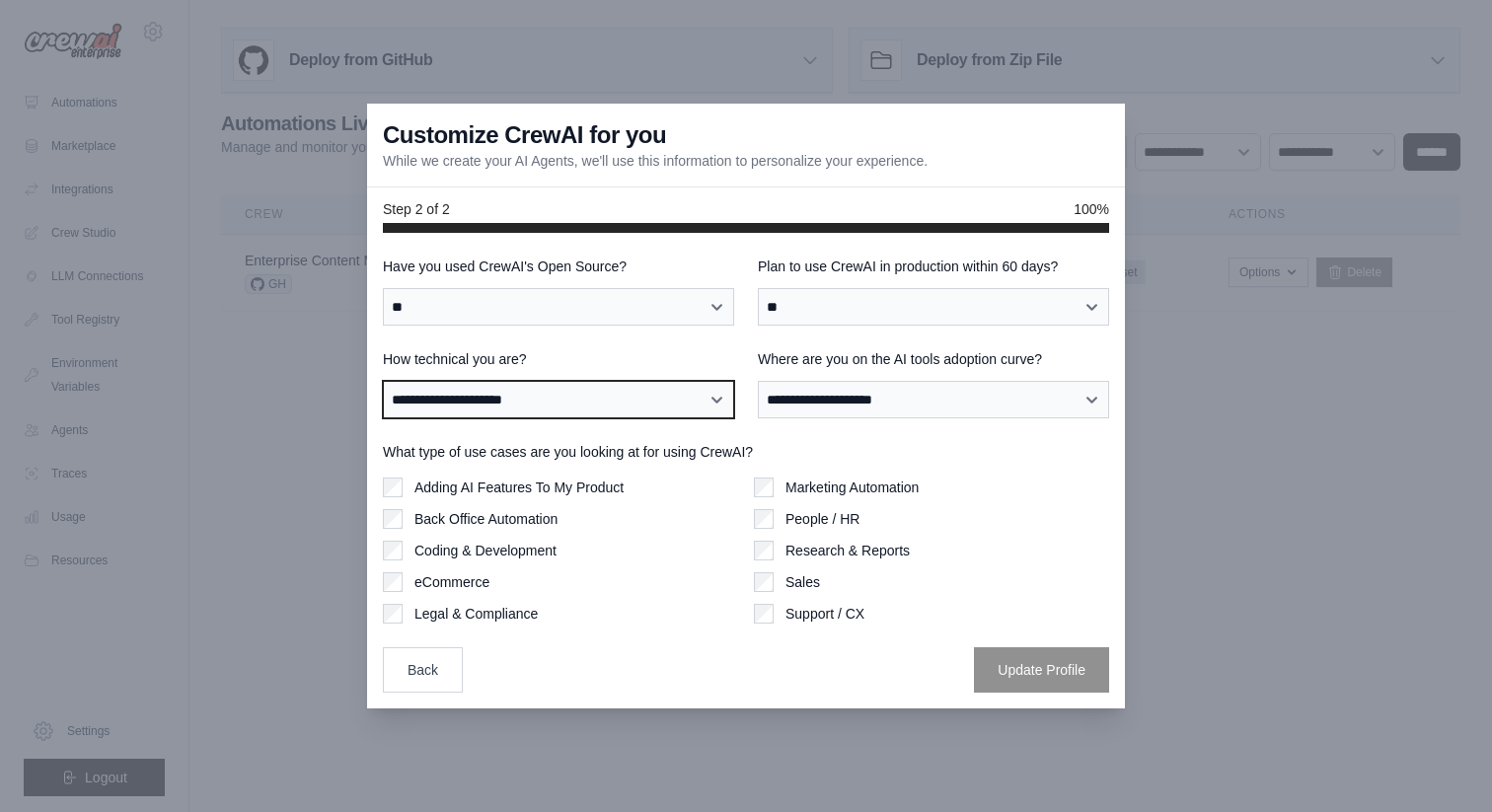 click on "**********" at bounding box center (559, 400) 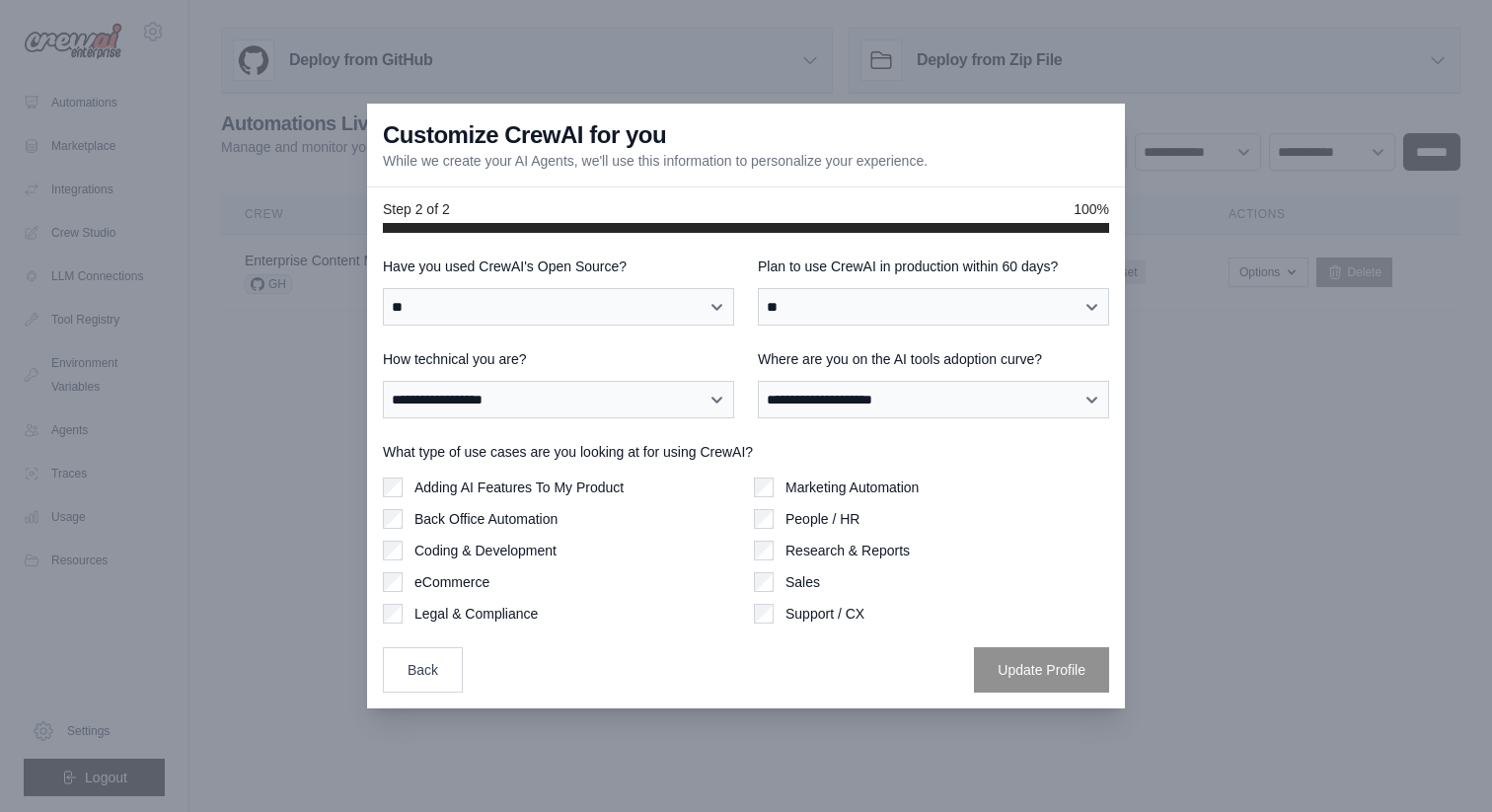 click on "**********" at bounding box center (933, 384) 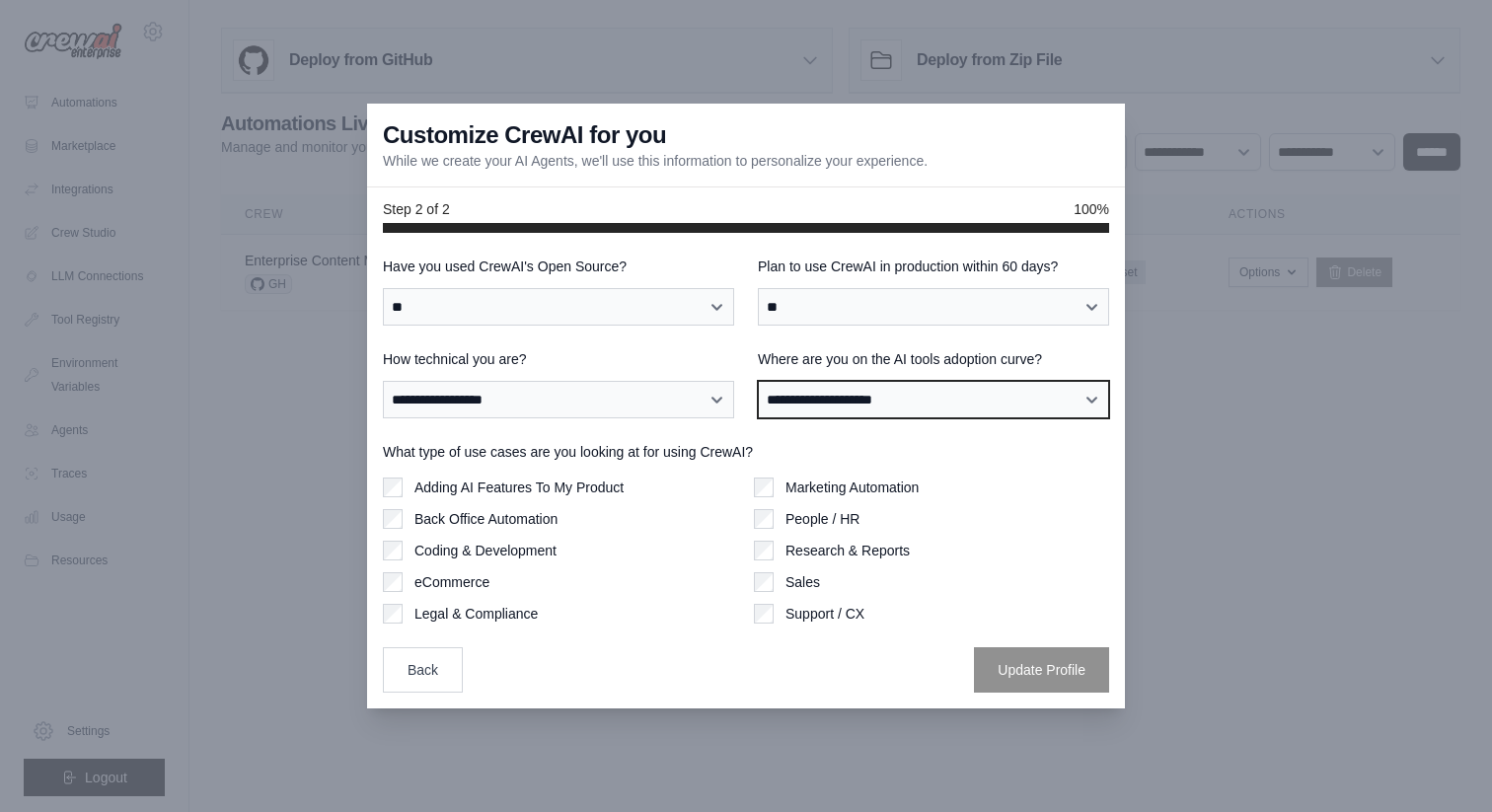 click on "**********" at bounding box center (933, 400) 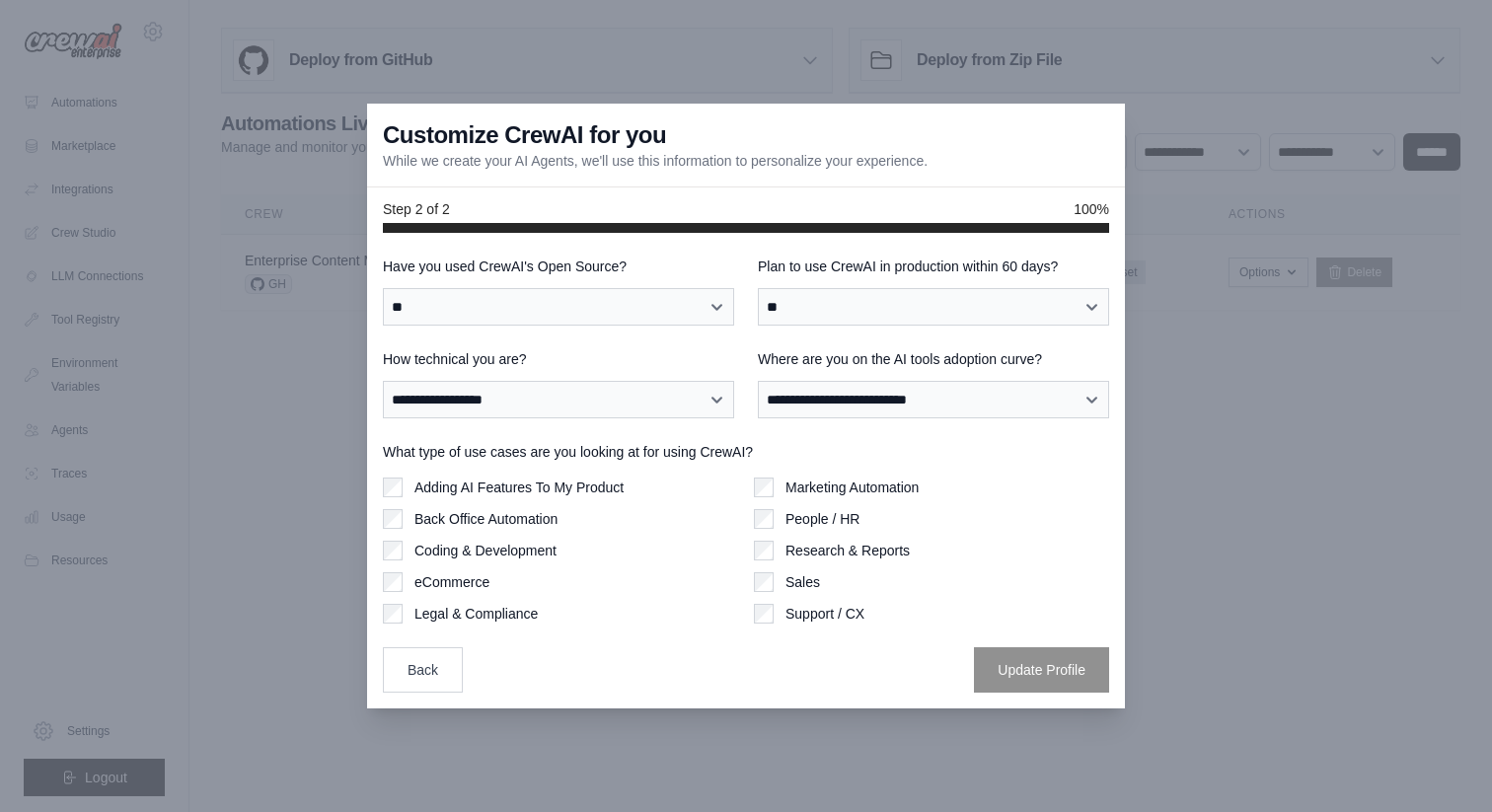 click on "Adding AI Features To My Product" at bounding box center [519, 487] 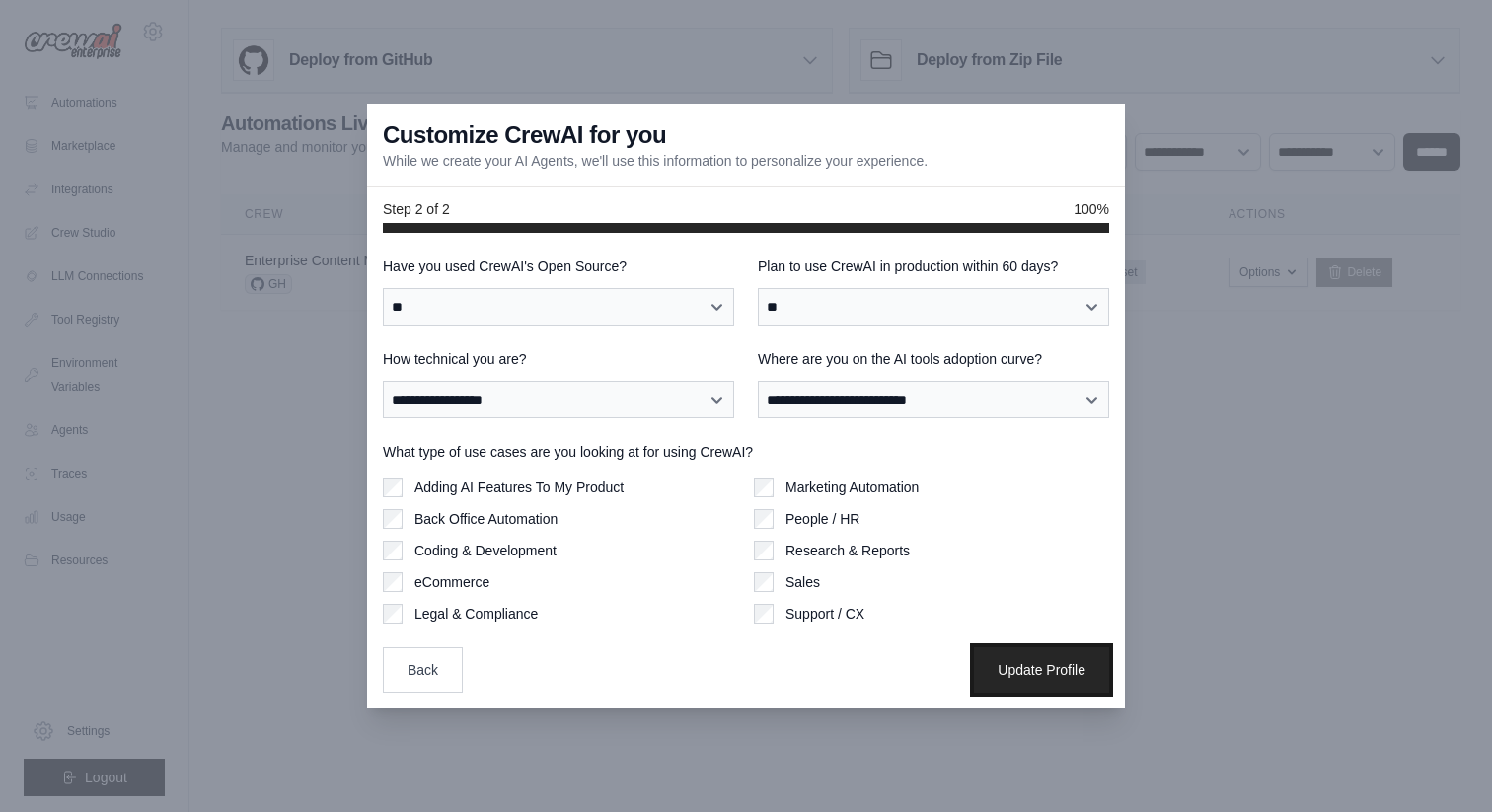 click on "Update Profile" at bounding box center [1041, 670] 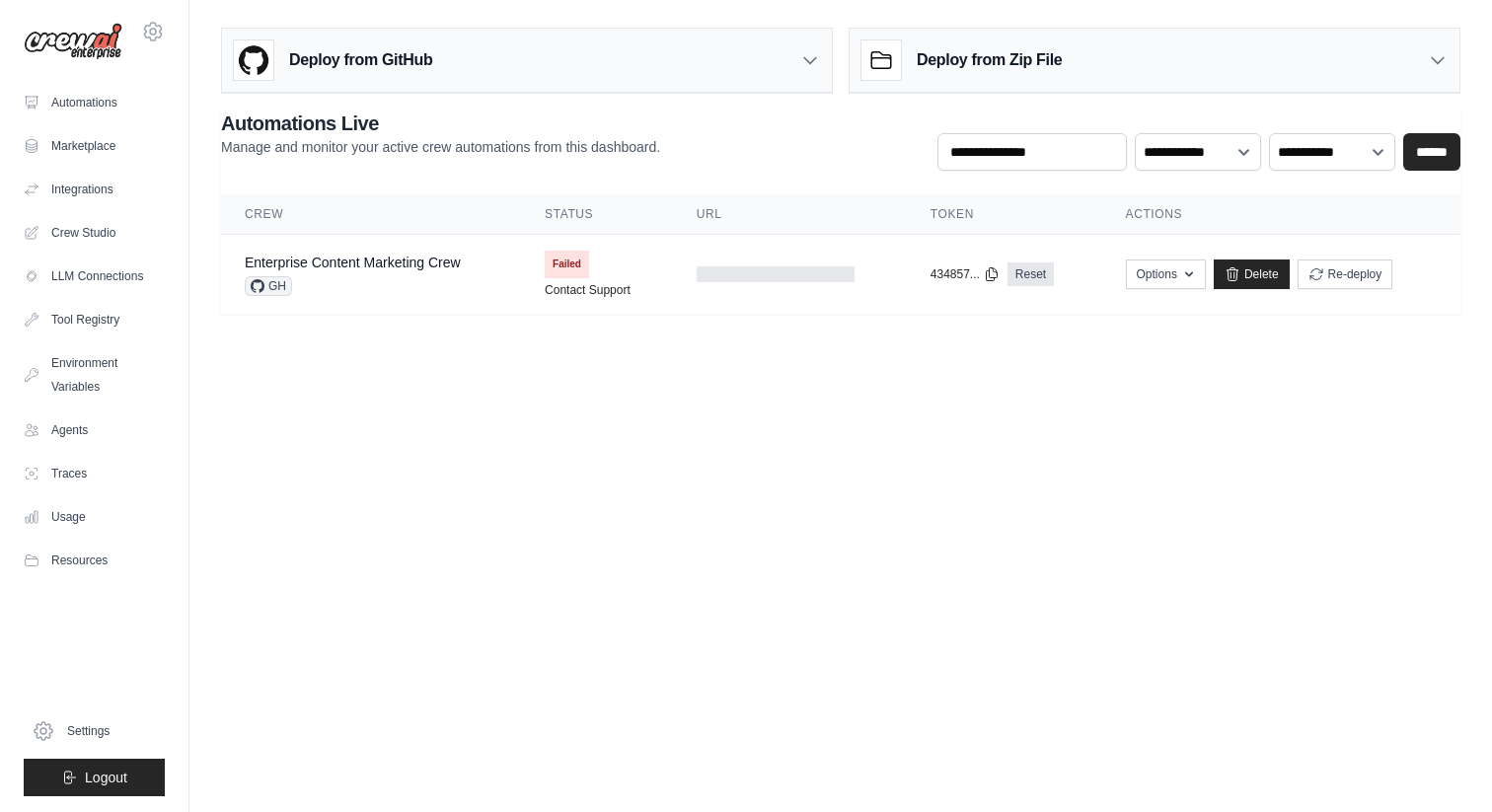 scroll, scrollTop: 0, scrollLeft: 0, axis: both 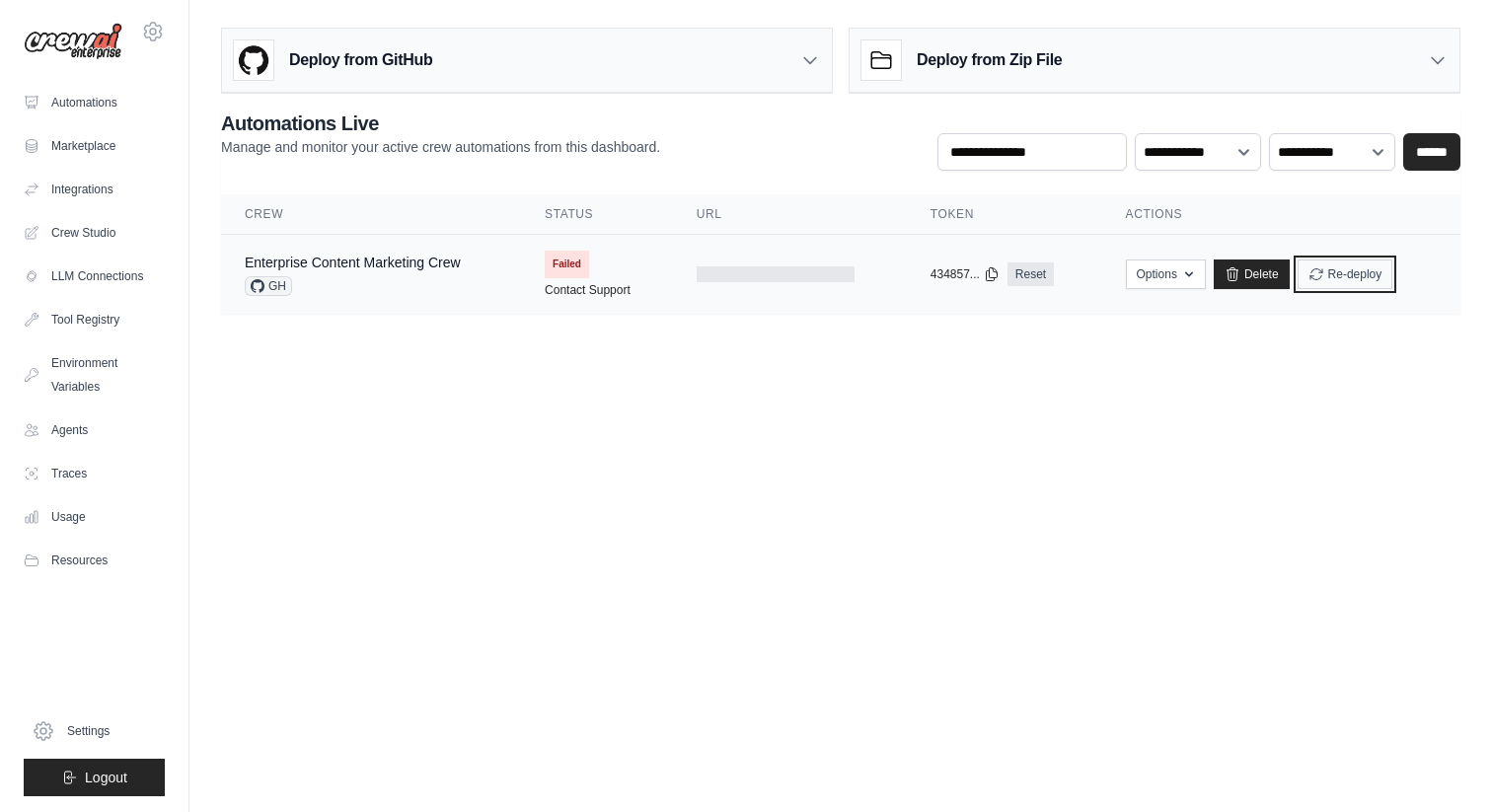 click on "Re-deploy" at bounding box center (1345, 274) 